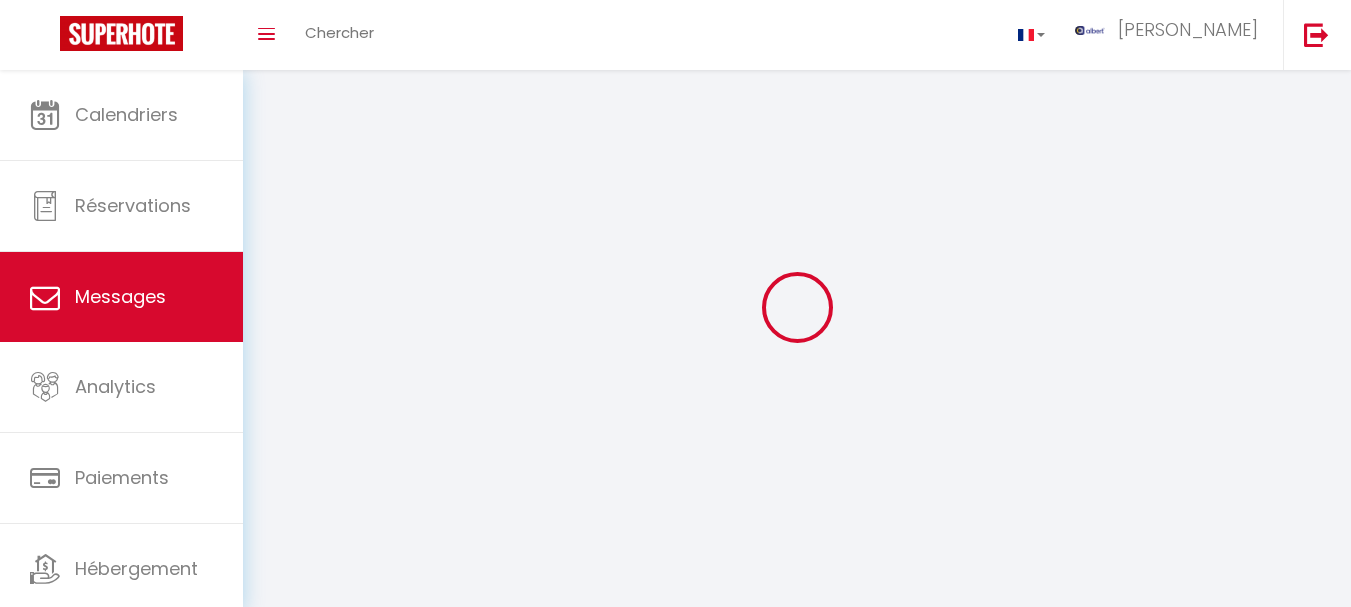 select on "message" 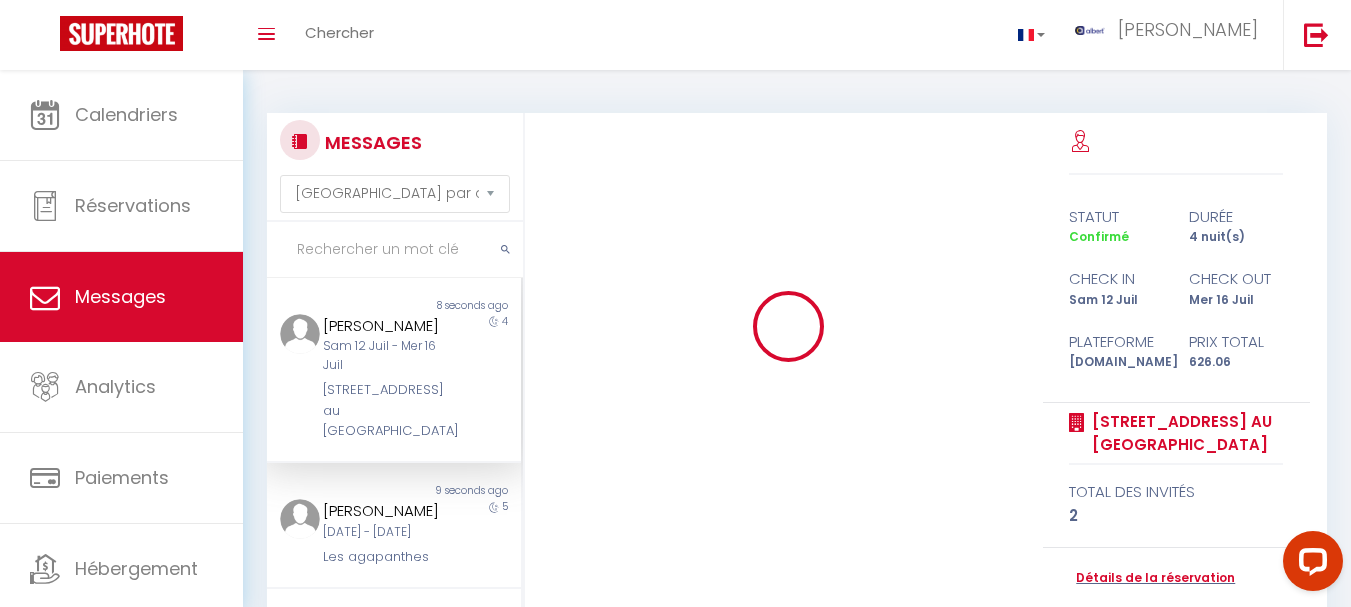 scroll, scrollTop: 107, scrollLeft: 0, axis: vertical 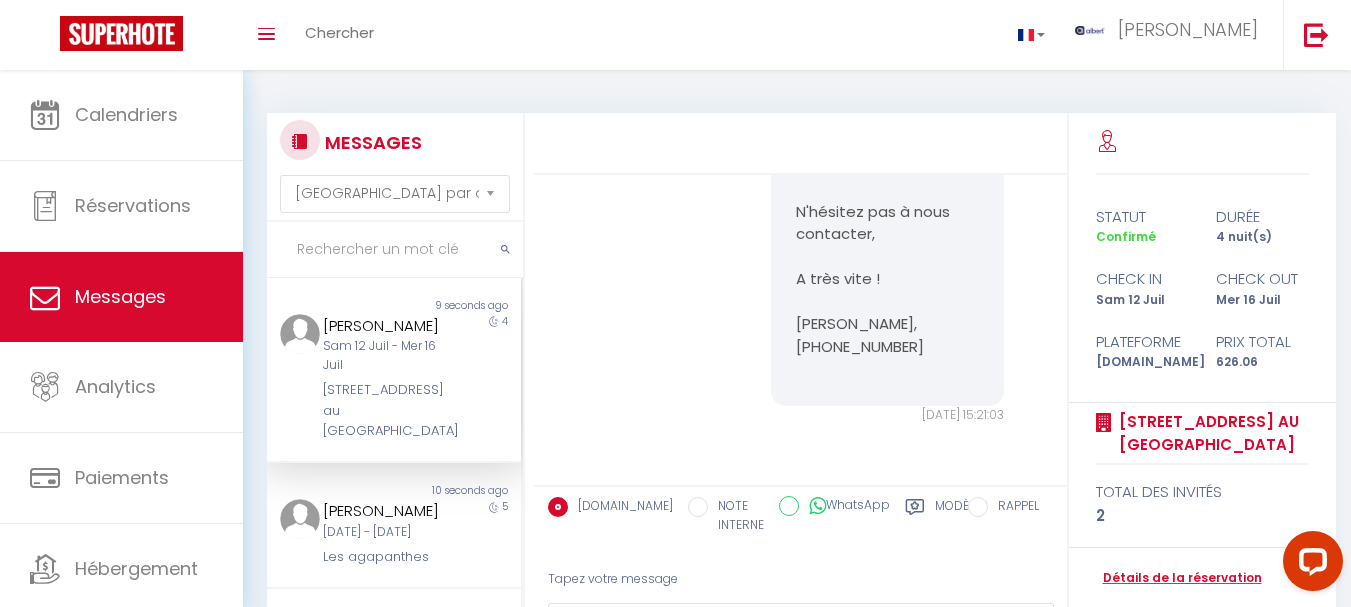 click at bounding box center (395, 250) 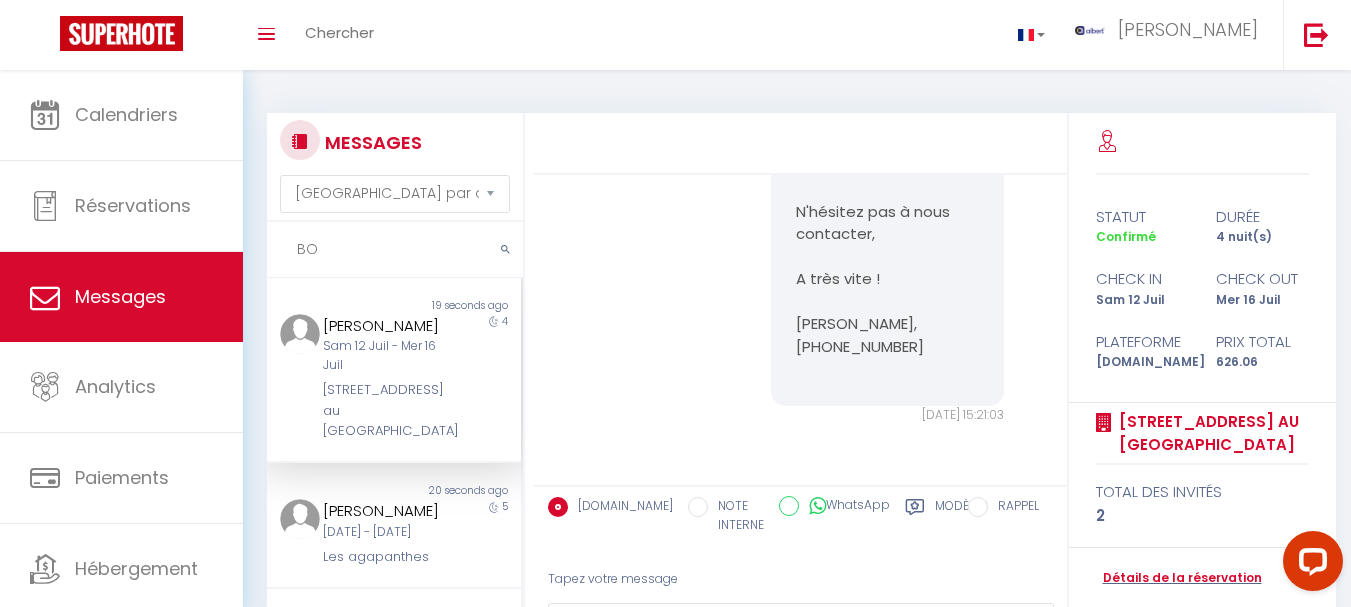 type on "B" 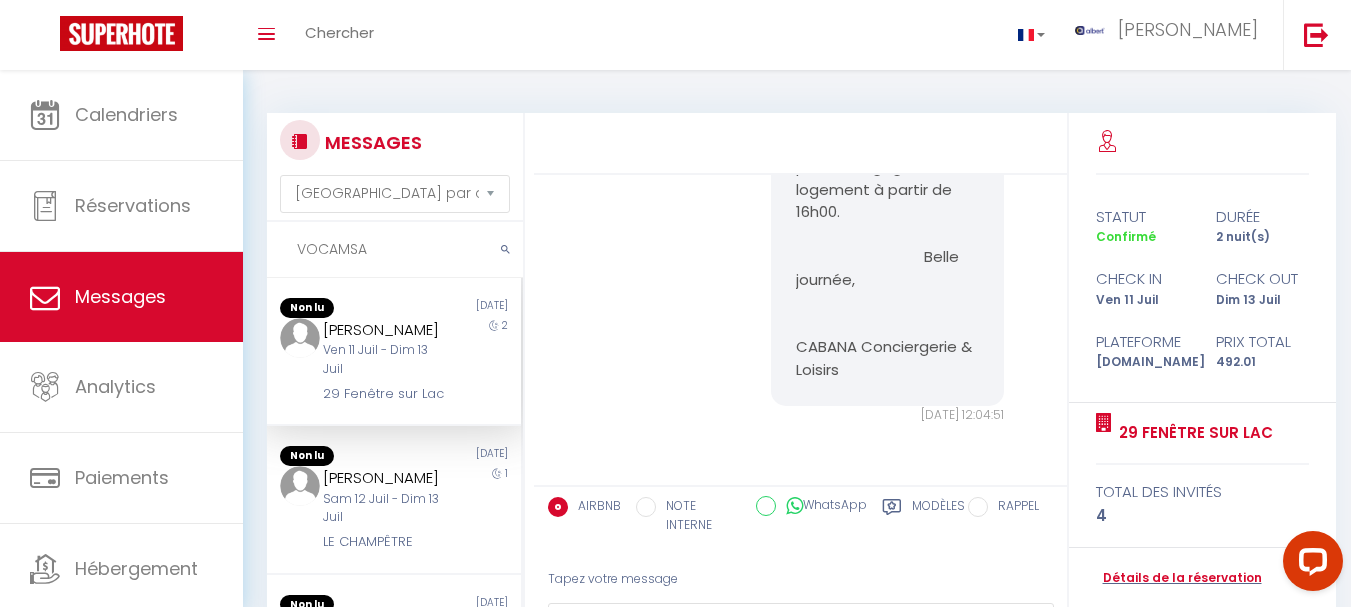scroll, scrollTop: 10357, scrollLeft: 0, axis: vertical 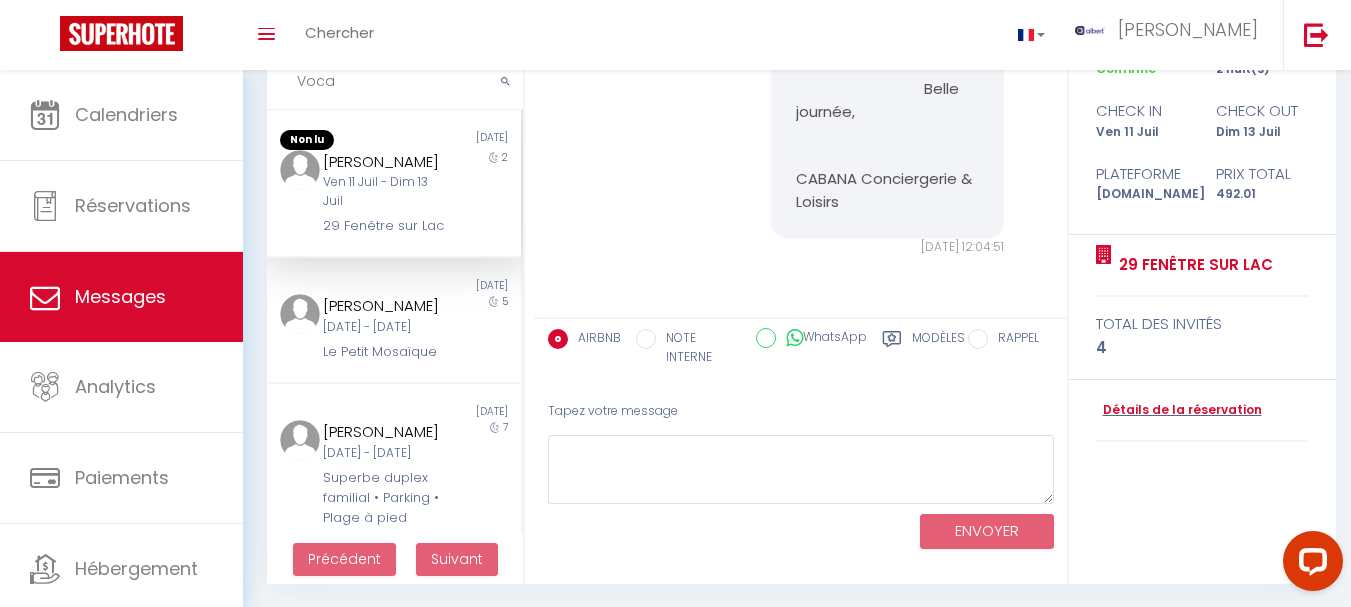 type on "Voca" 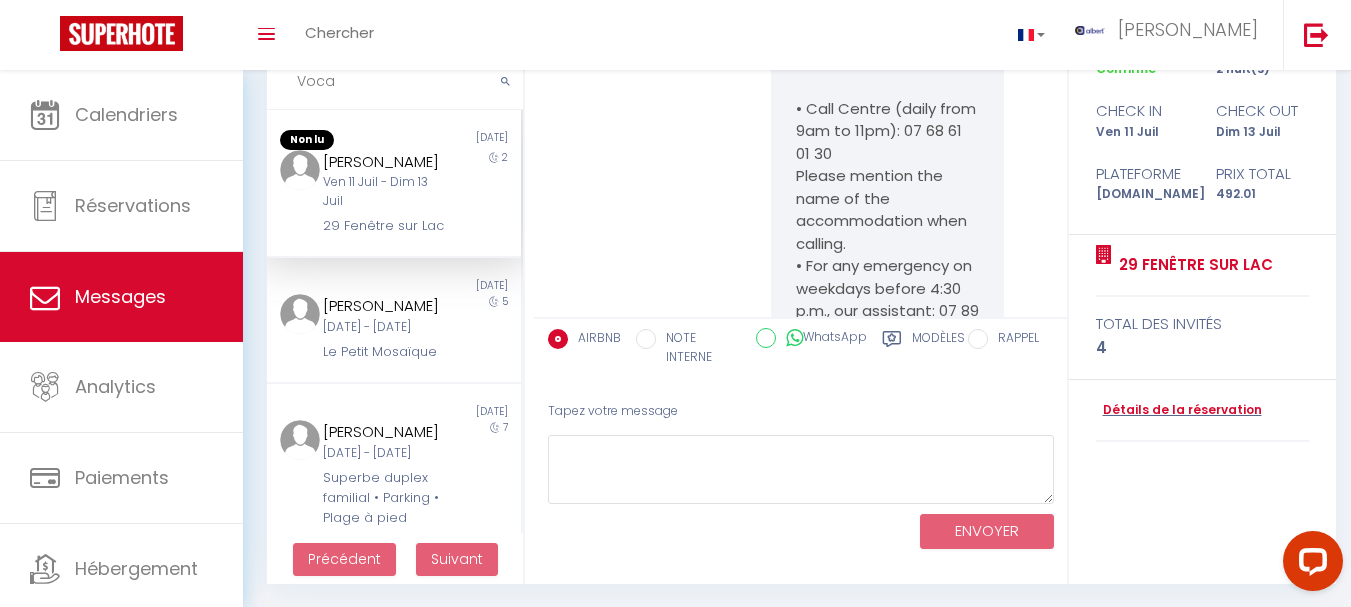 scroll, scrollTop: 7224, scrollLeft: 0, axis: vertical 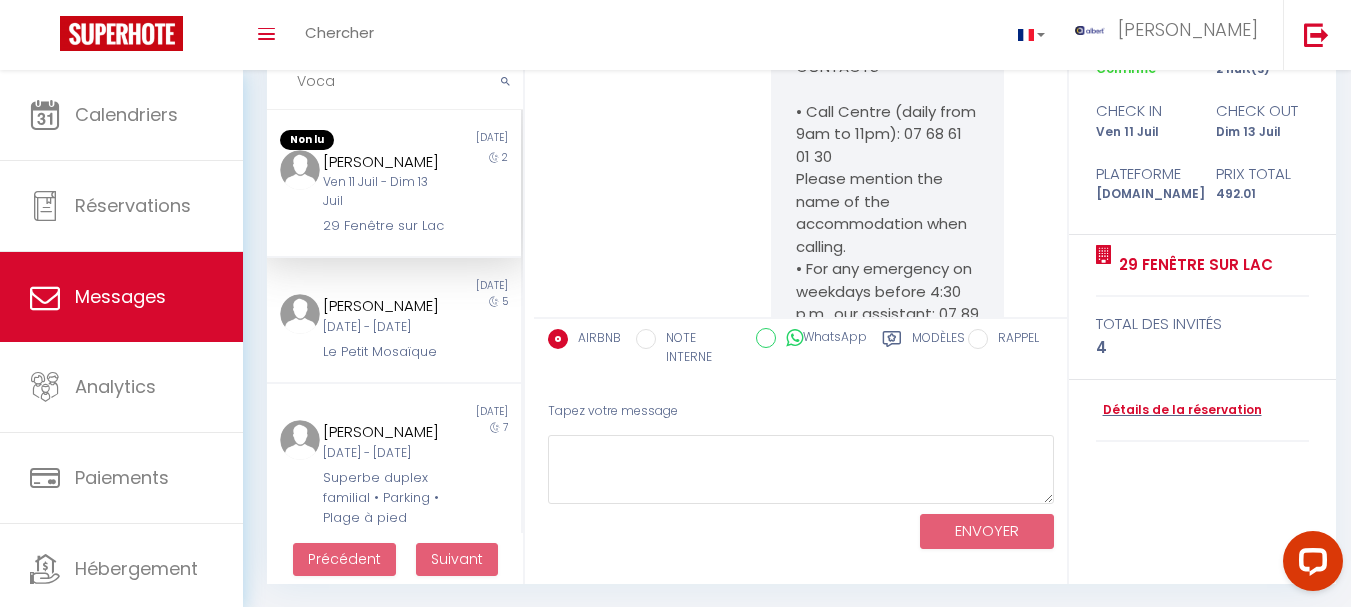 copy on "[PERSON_NAME]" 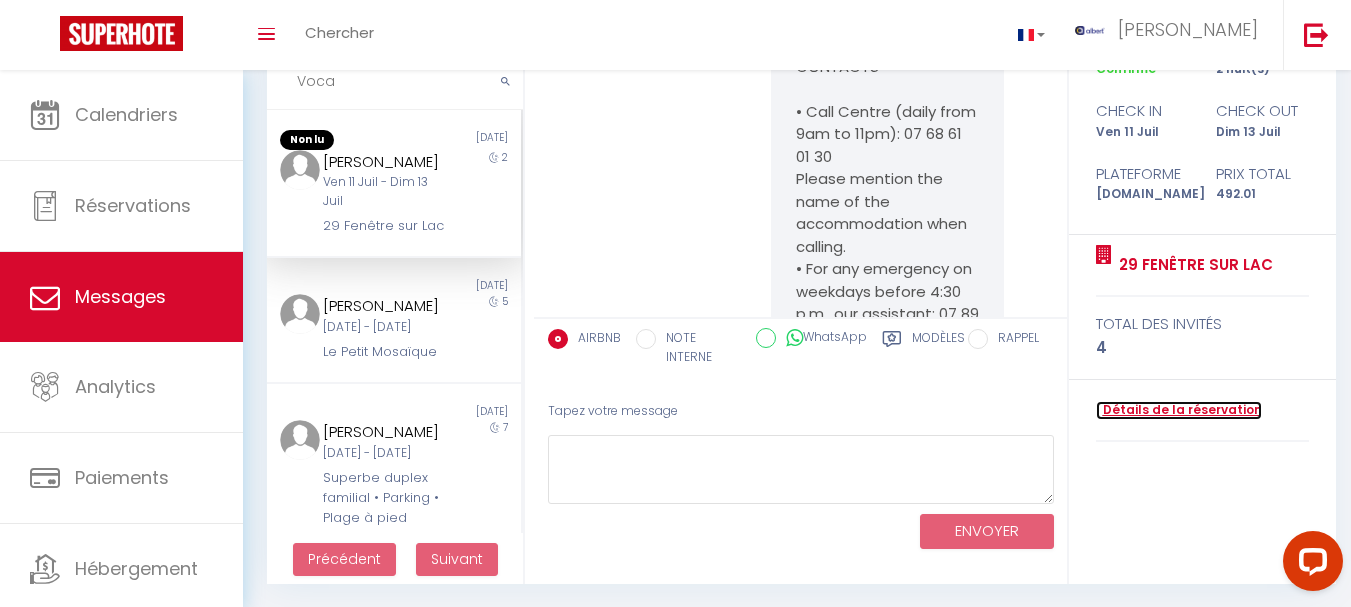 click on "Détails de la réservation" at bounding box center [1179, 410] 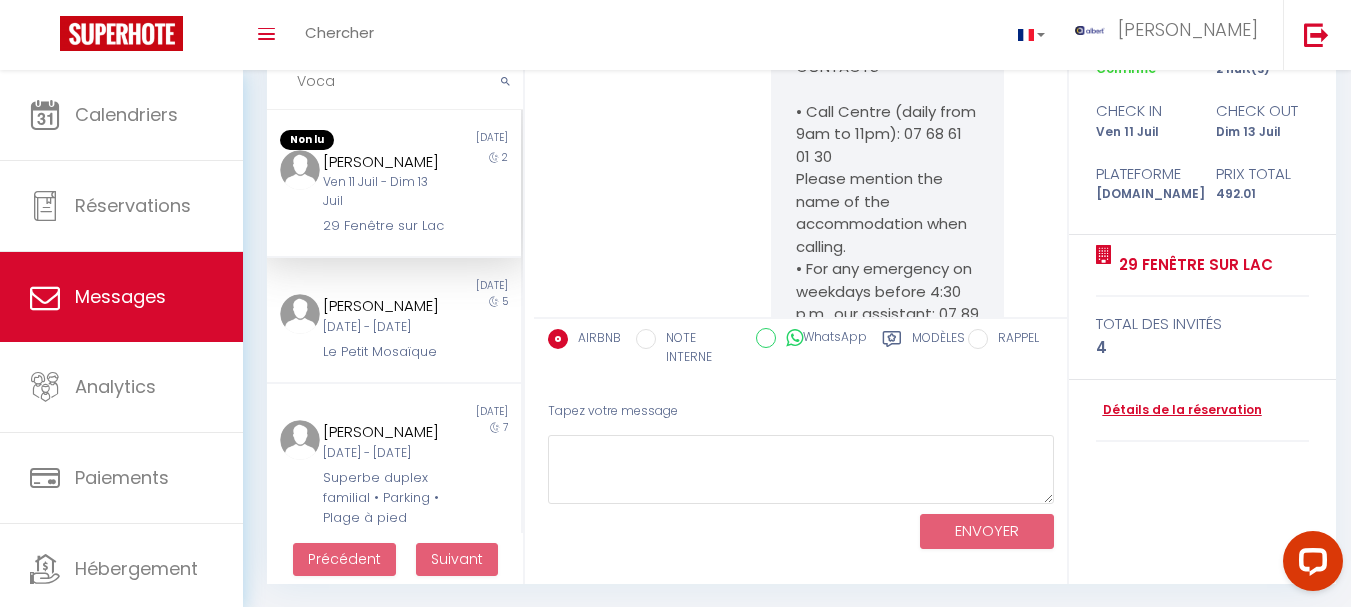 scroll, scrollTop: 0, scrollLeft: 0, axis: both 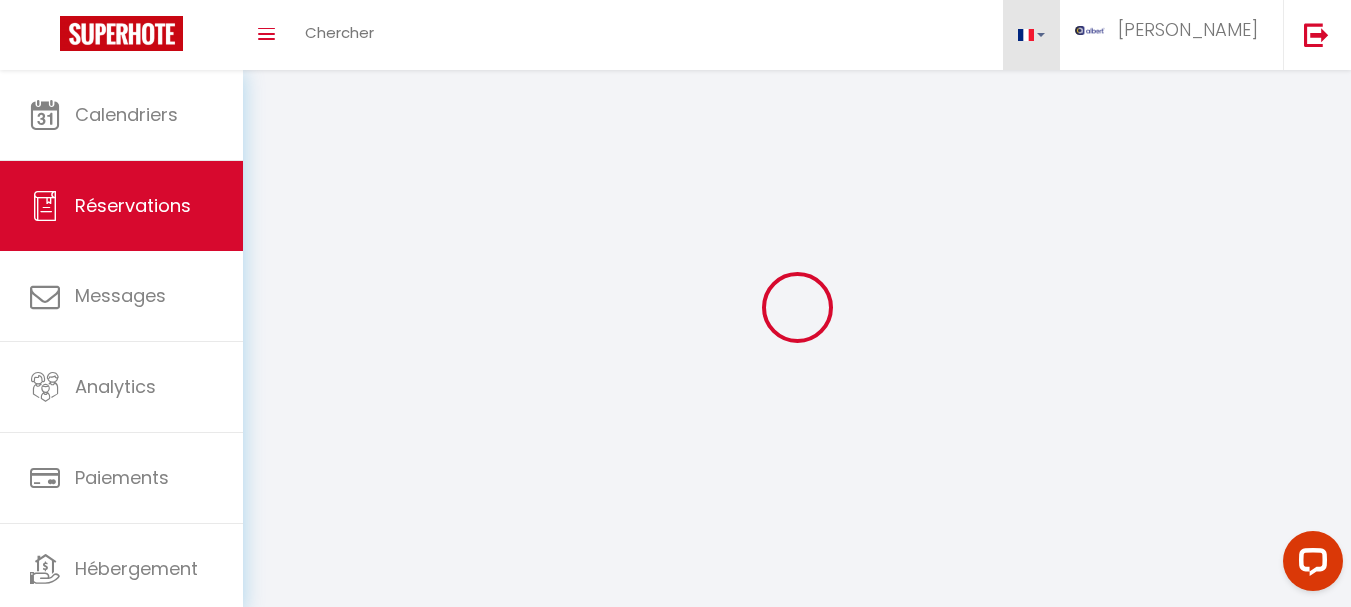 select 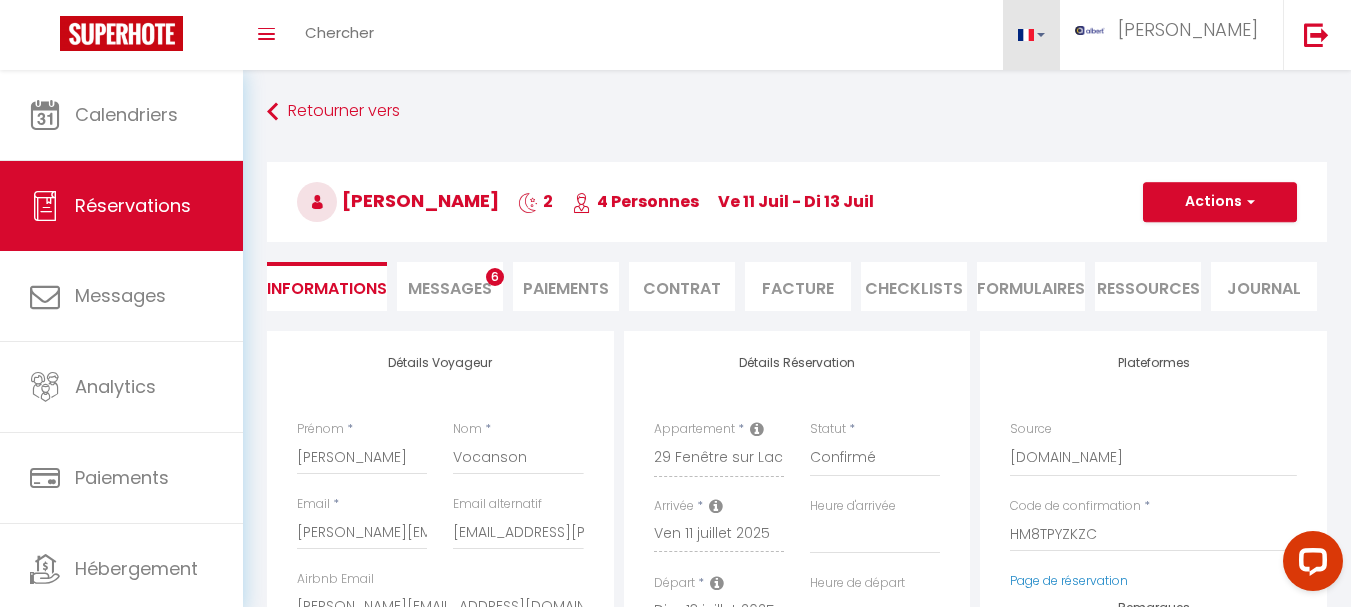 select 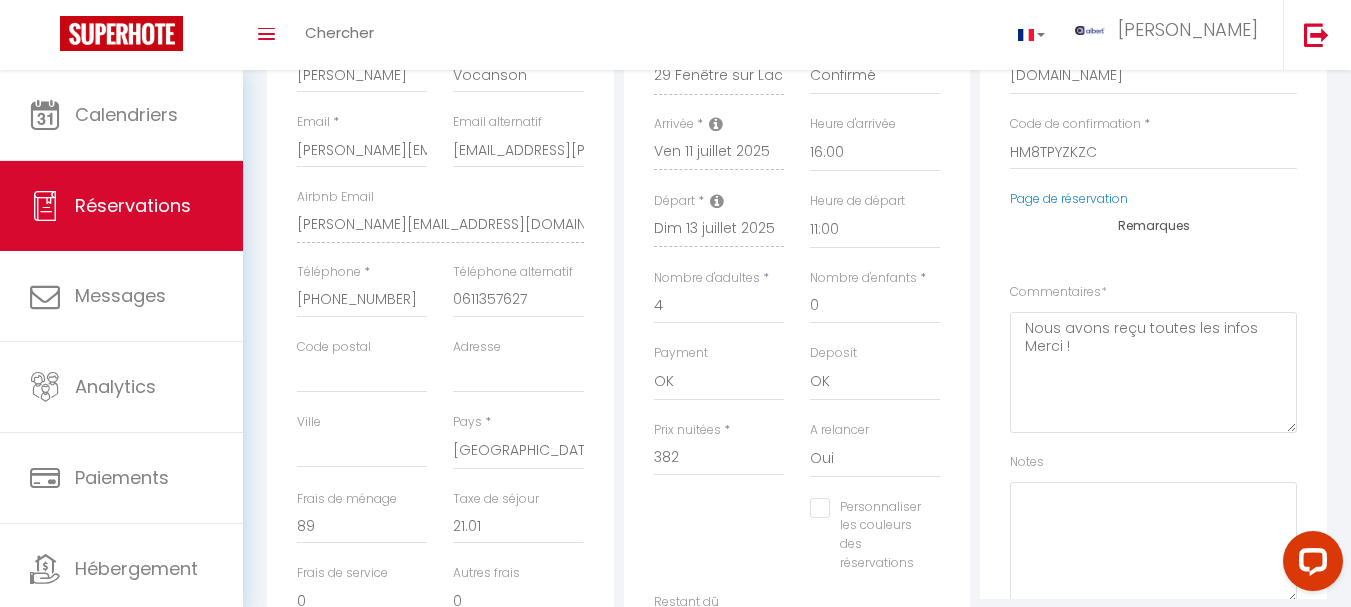 scroll, scrollTop: 0, scrollLeft: 0, axis: both 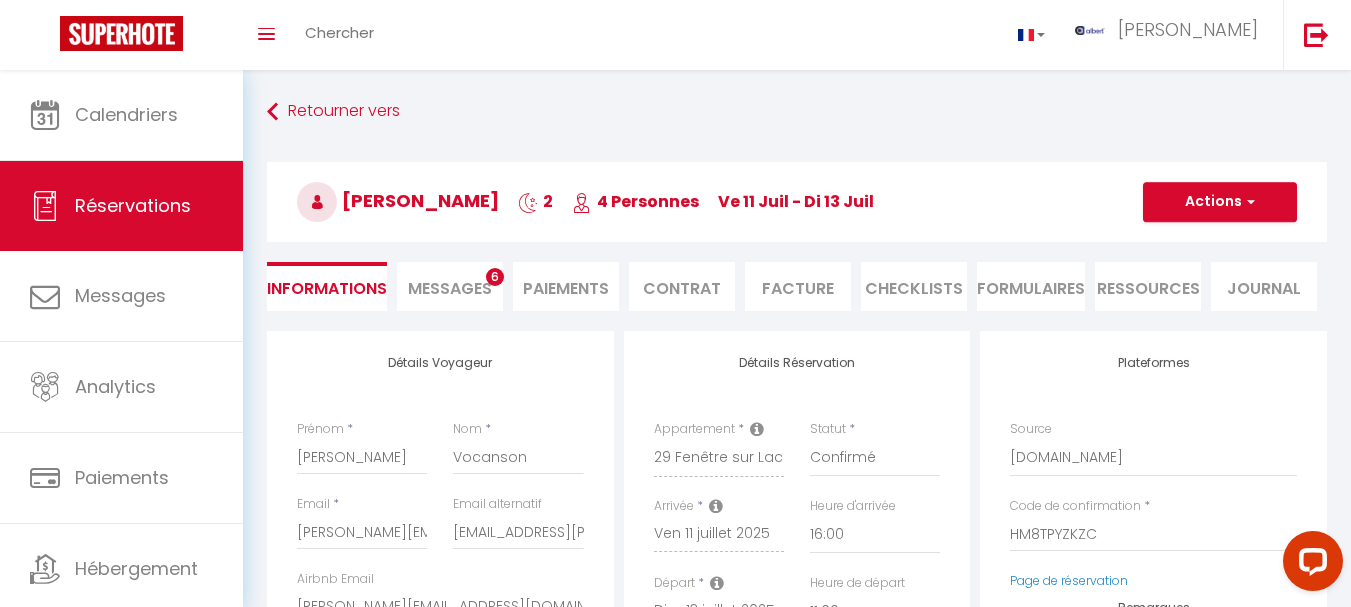 click on "Messages   6" at bounding box center [450, 286] 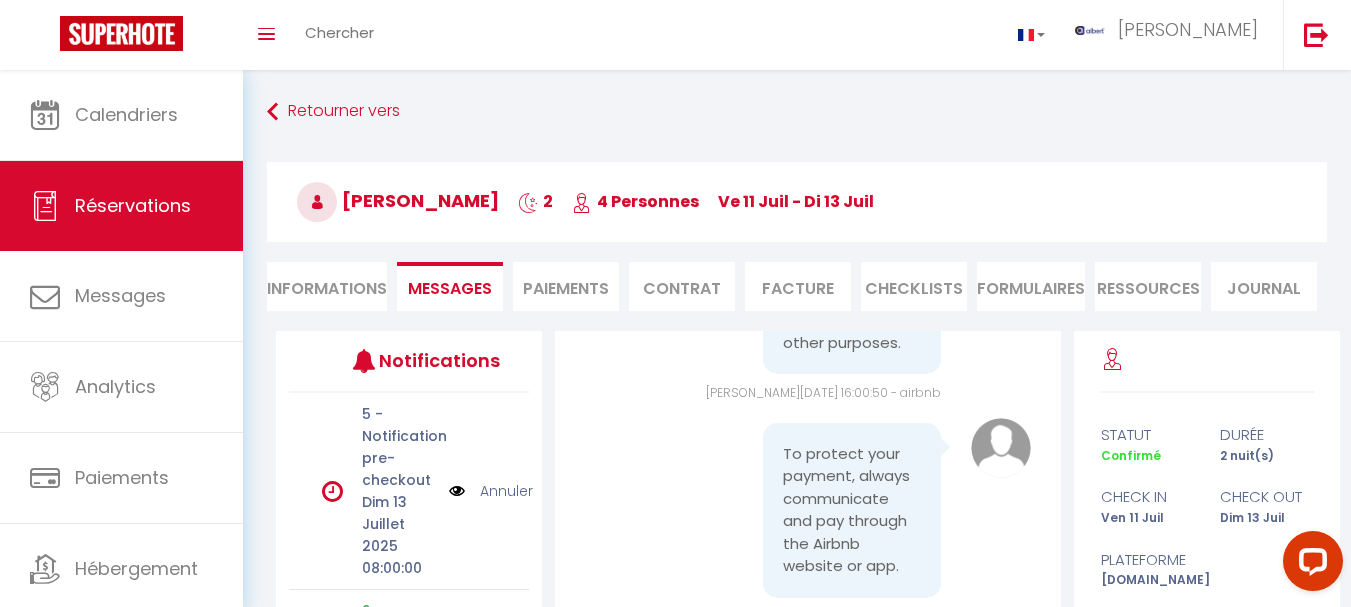 scroll, scrollTop: 233, scrollLeft: 0, axis: vertical 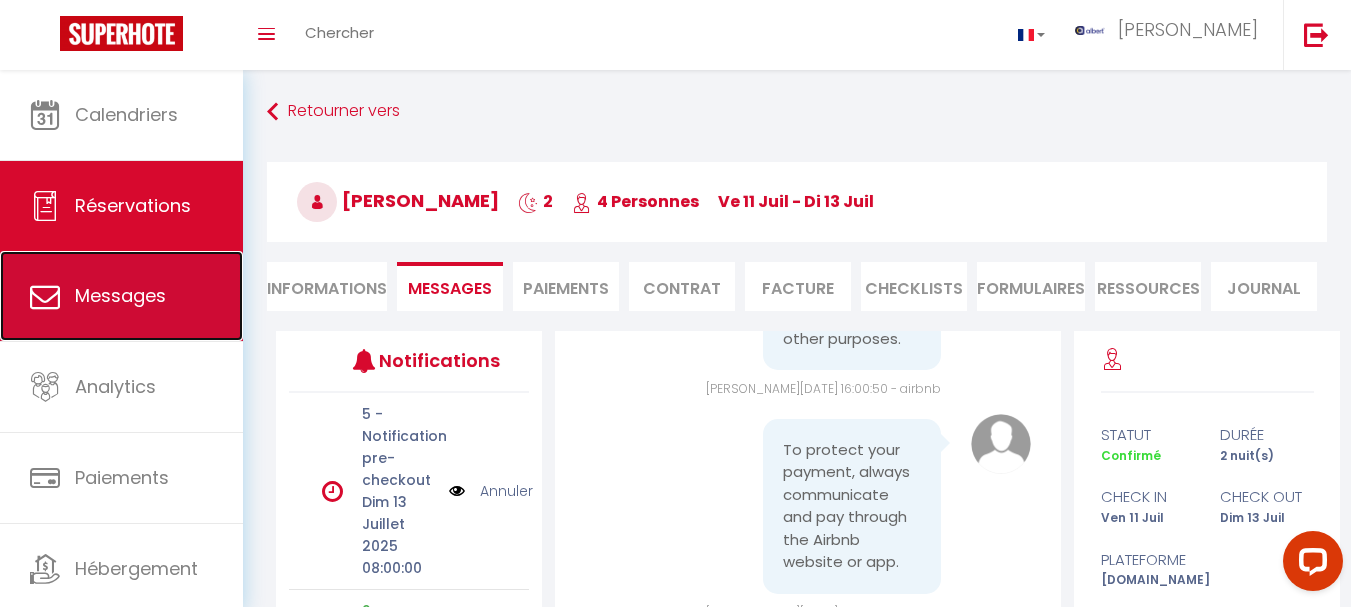 click on "Messages" at bounding box center [121, 296] 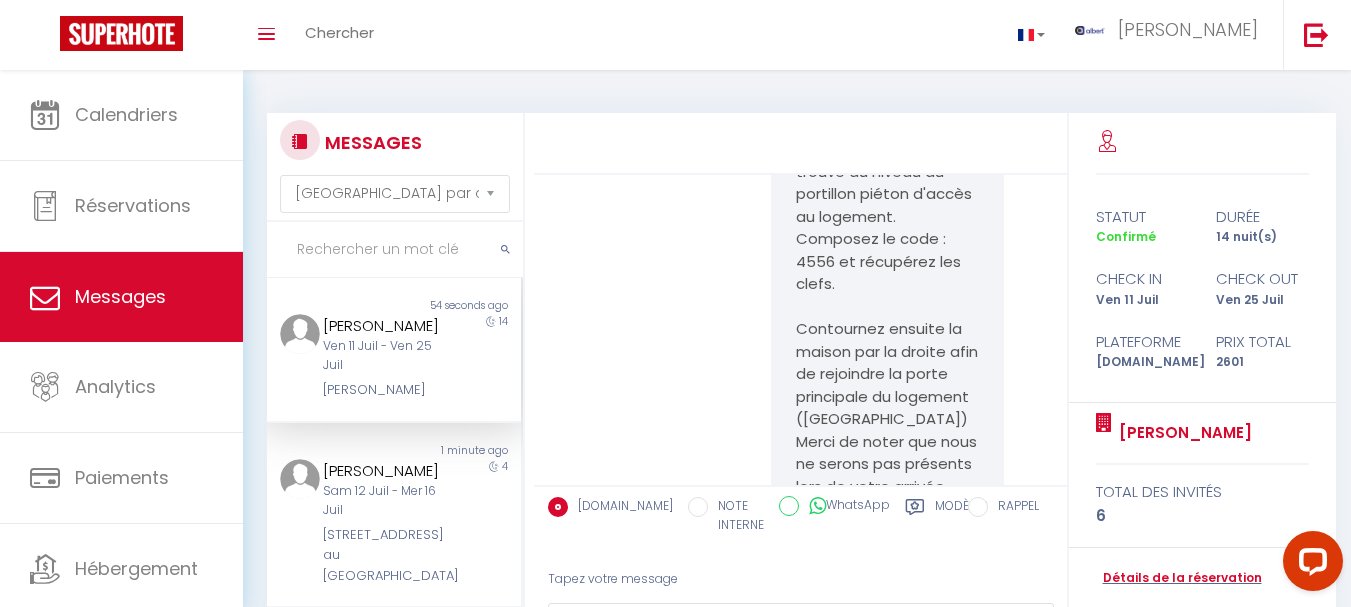 scroll, scrollTop: 8122, scrollLeft: 0, axis: vertical 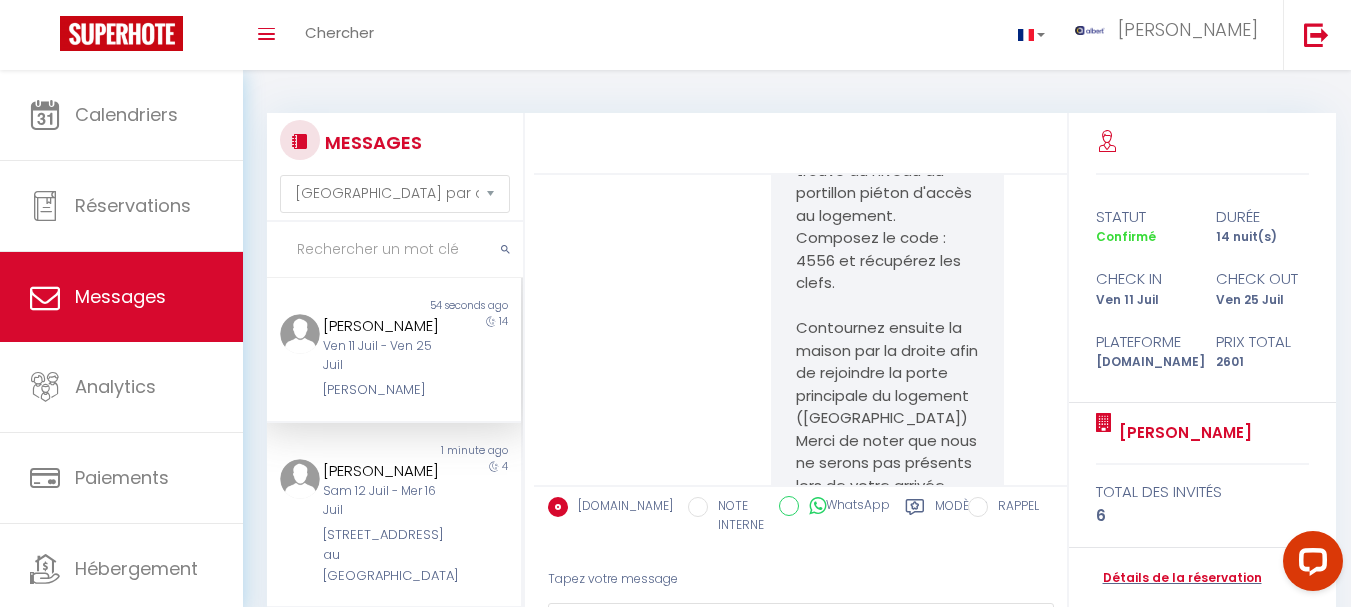 click at bounding box center (395, 250) 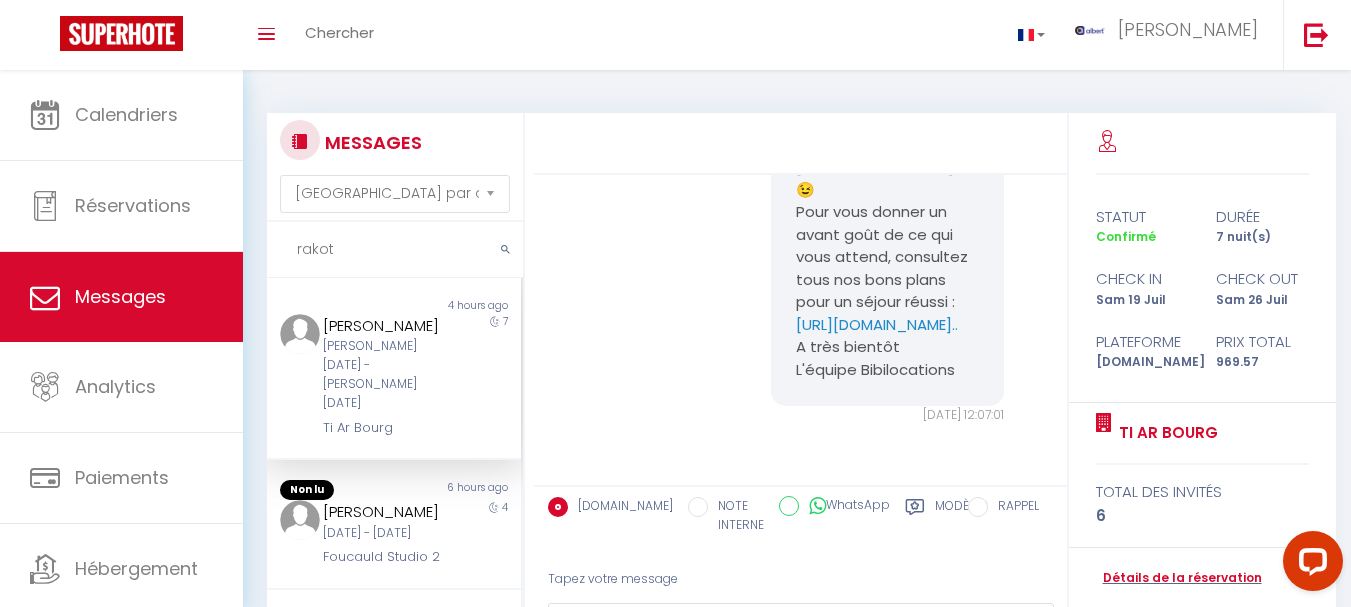 scroll, scrollTop: 2885, scrollLeft: 0, axis: vertical 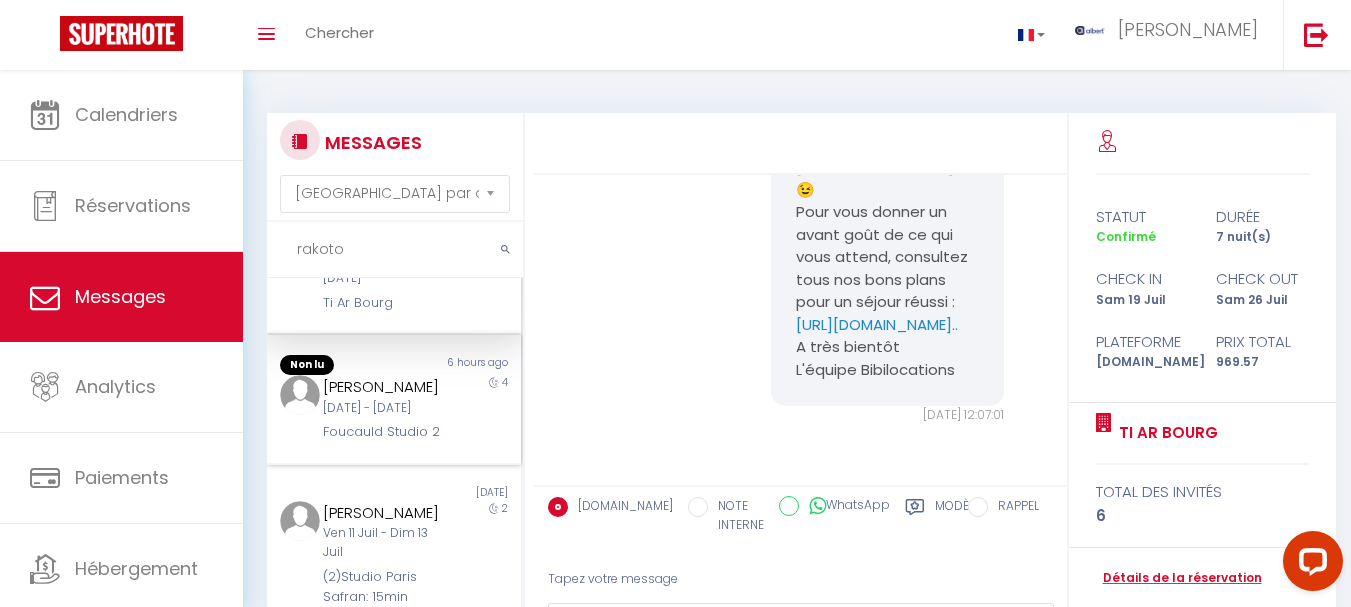 type on "rakoto" 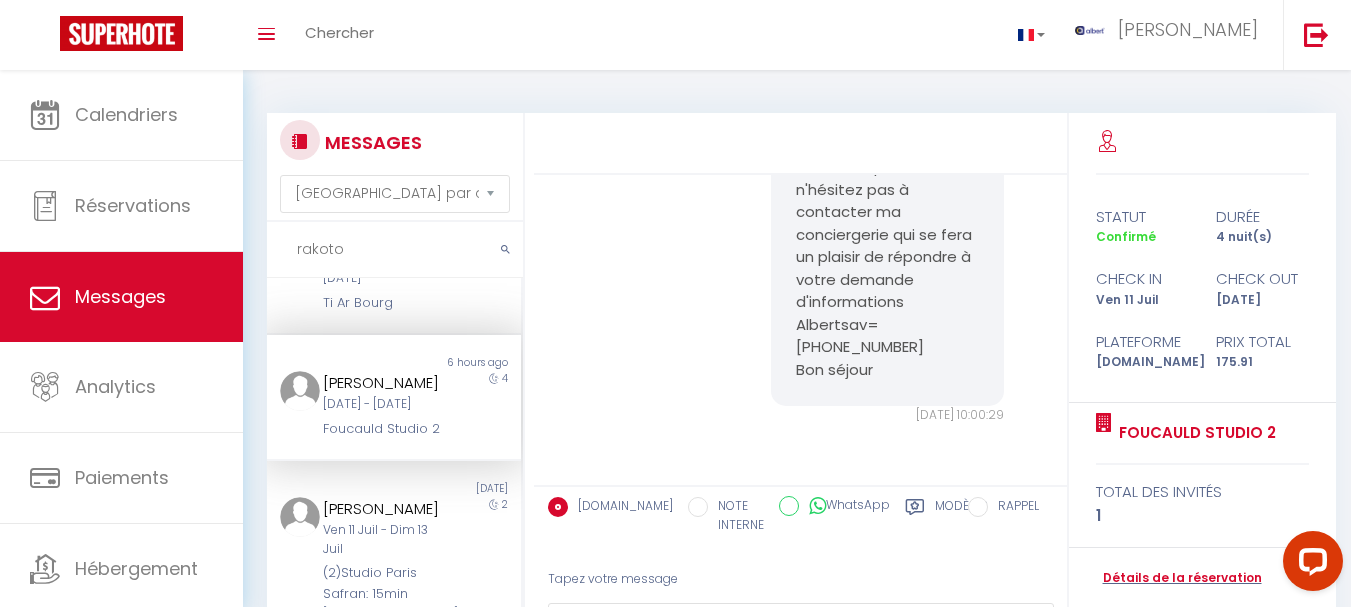 scroll, scrollTop: 4147, scrollLeft: 0, axis: vertical 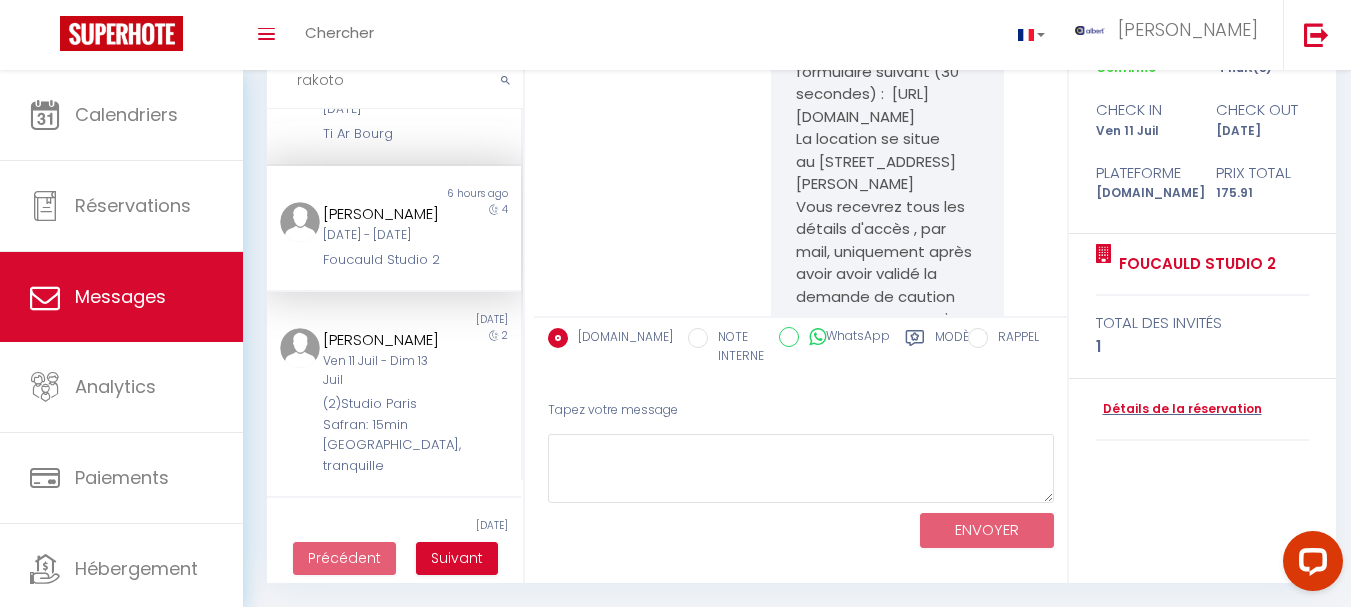 copy on "[URL][DOMAIN_NAME]" 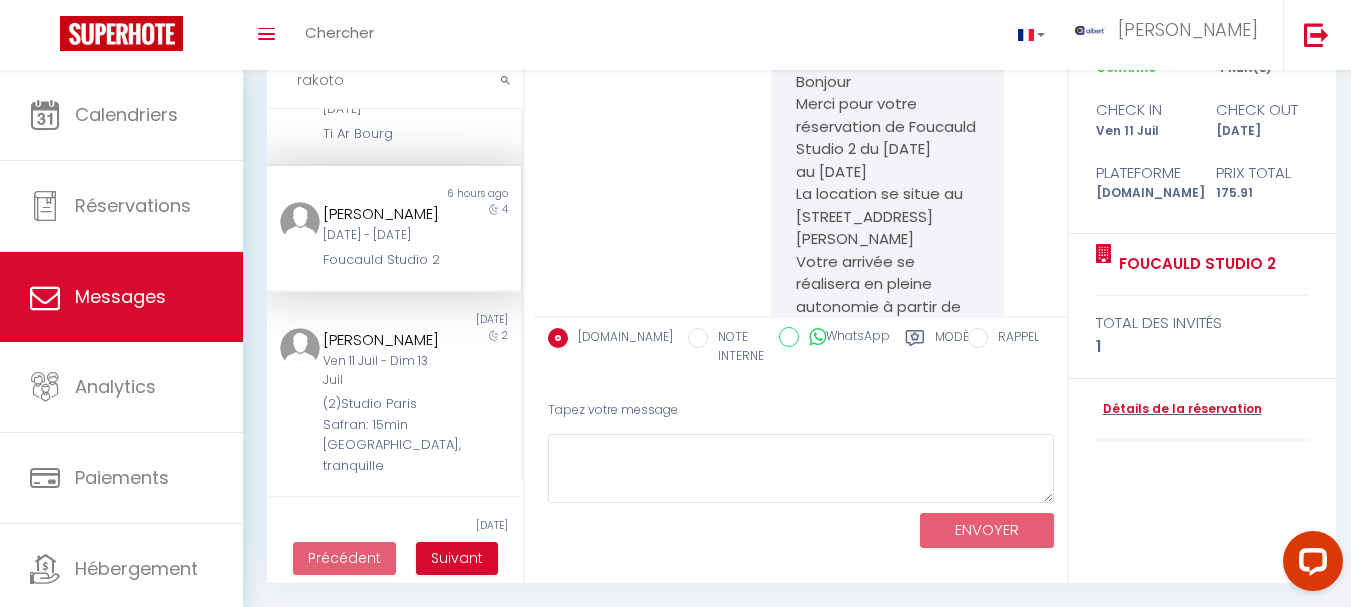 scroll, scrollTop: 0, scrollLeft: 0, axis: both 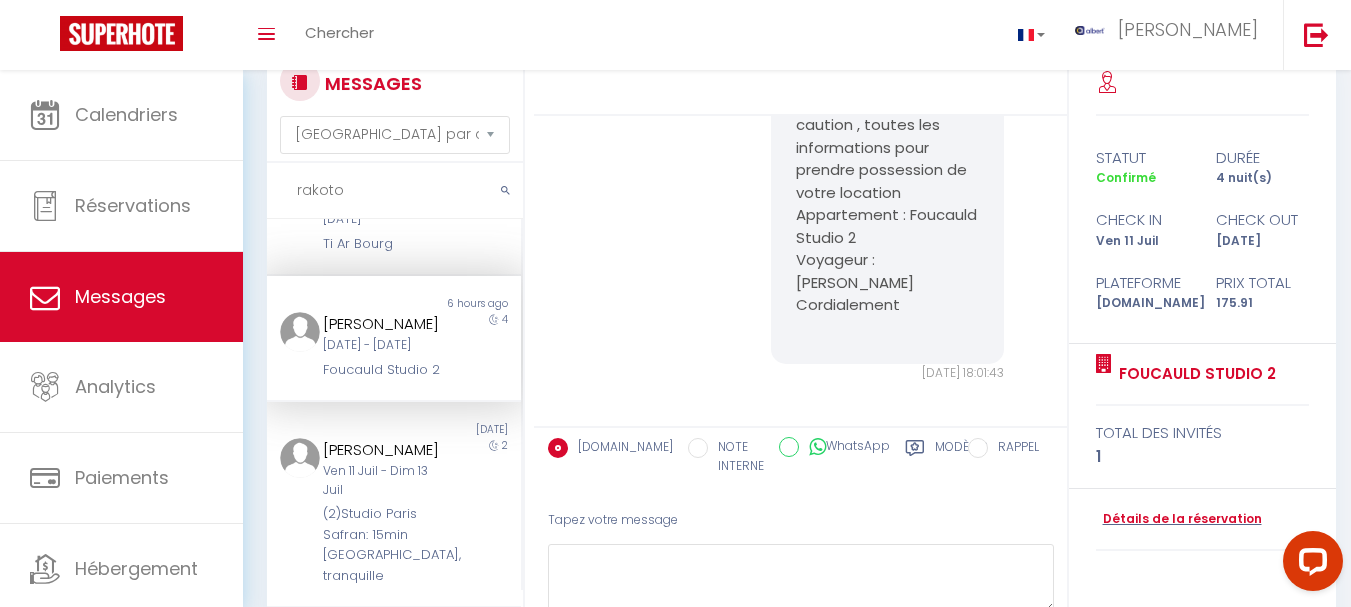 copy on "[URL][DOMAIN_NAME]" 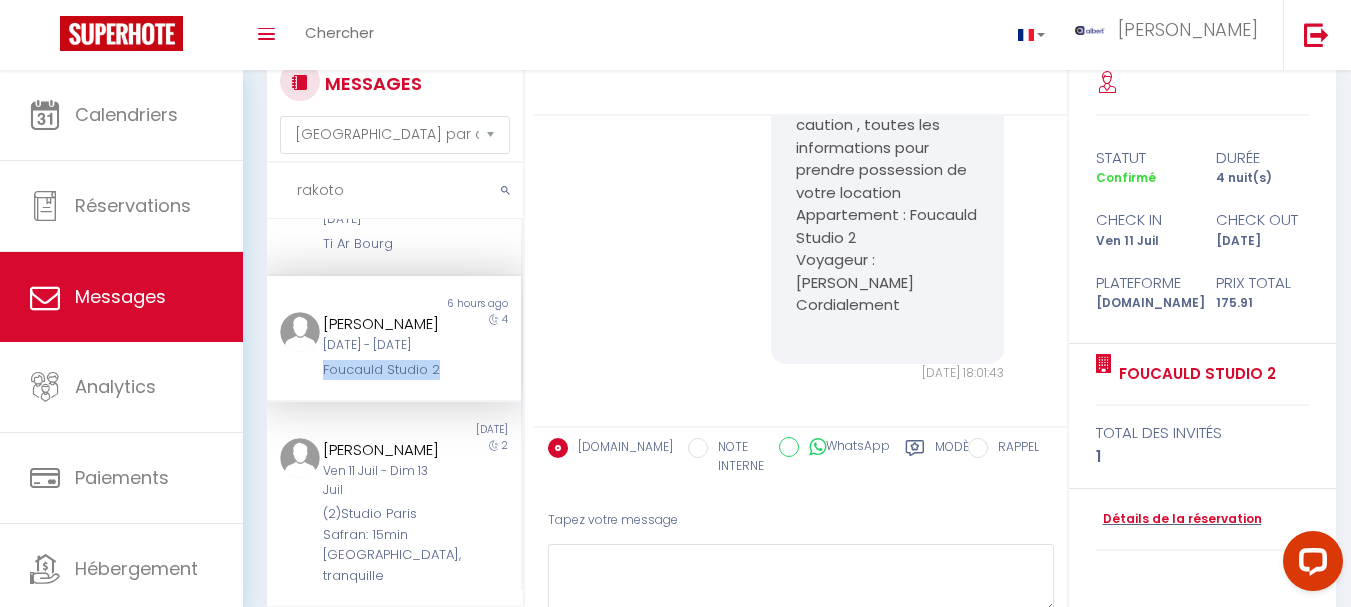 copy on "Foucauld Studio 2" 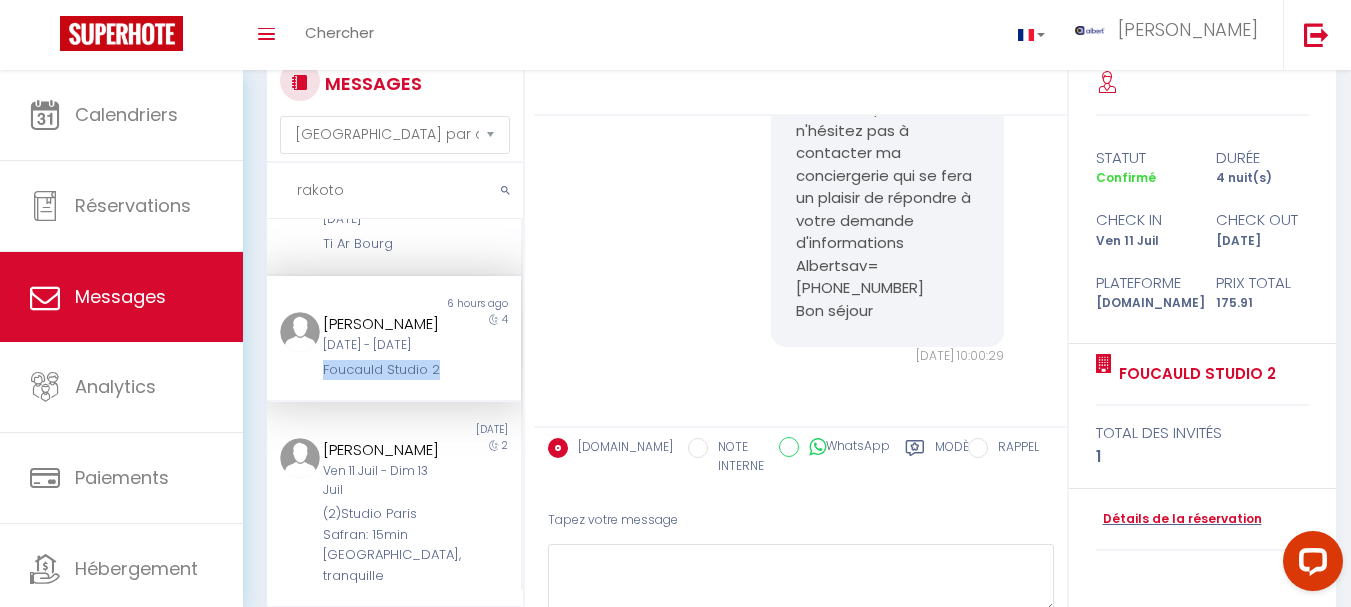scroll, scrollTop: 4147, scrollLeft: 0, axis: vertical 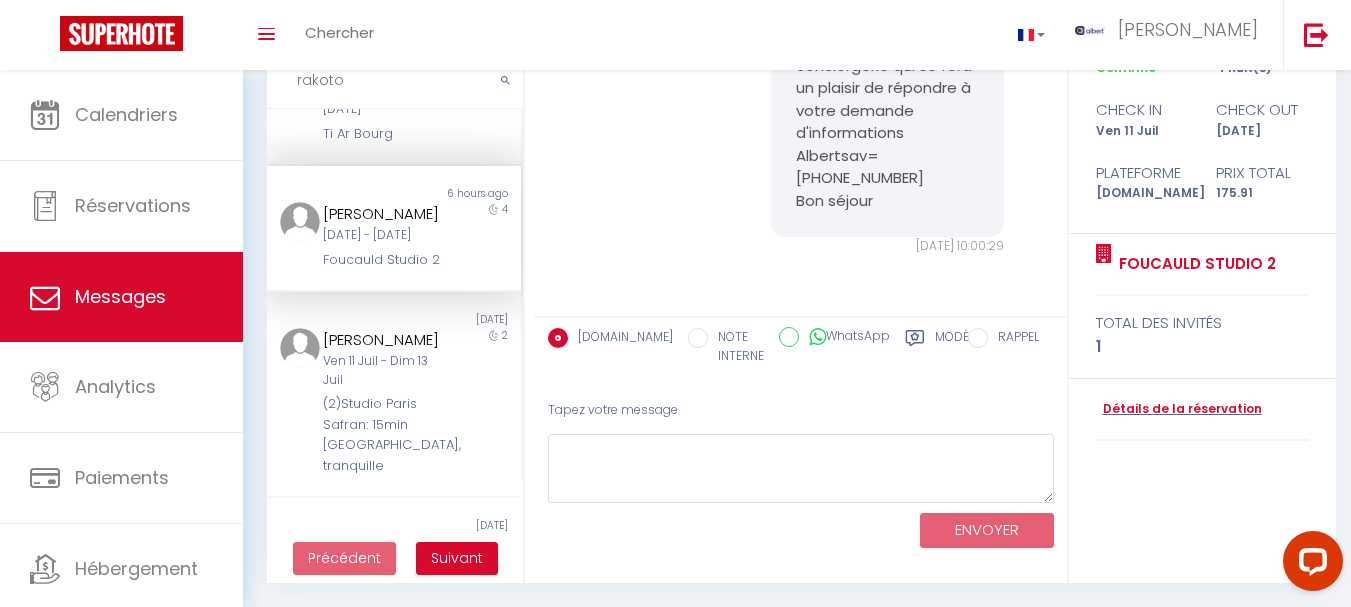 click on "en cas de probleme , n'hésitez pas à contacter ma conciergerie qui se fera un plaisir de répondre à votre demande d'informations" at bounding box center [887, 66] 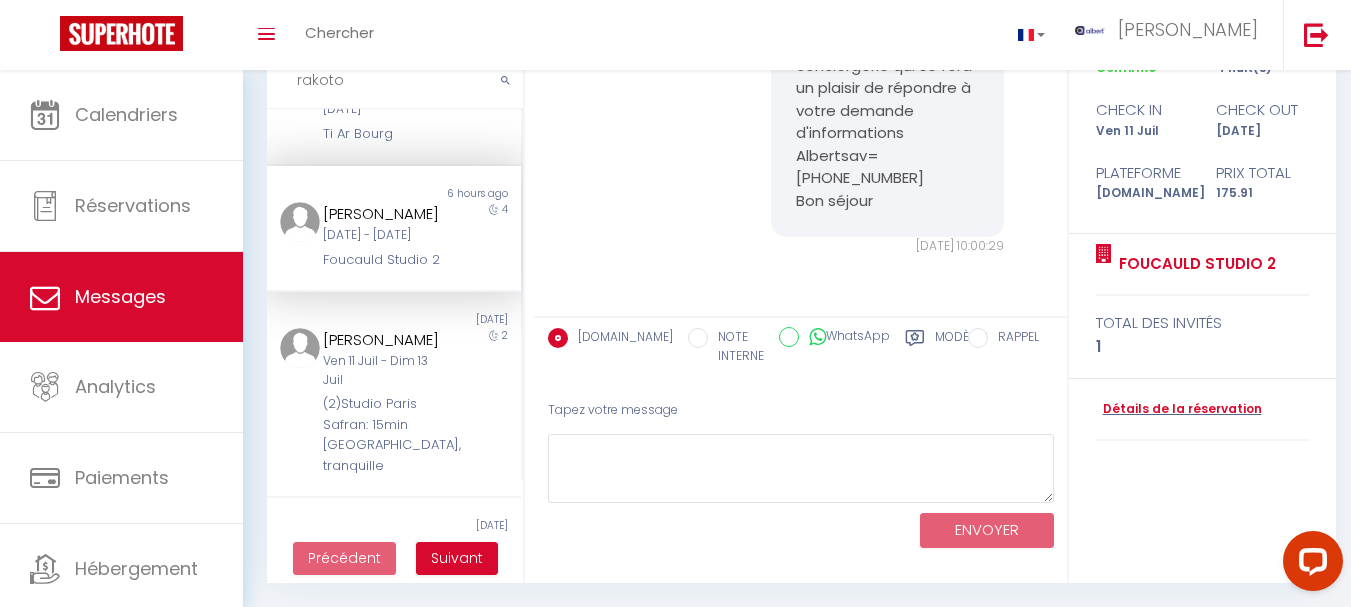 scroll, scrollTop: 3938, scrollLeft: 0, axis: vertical 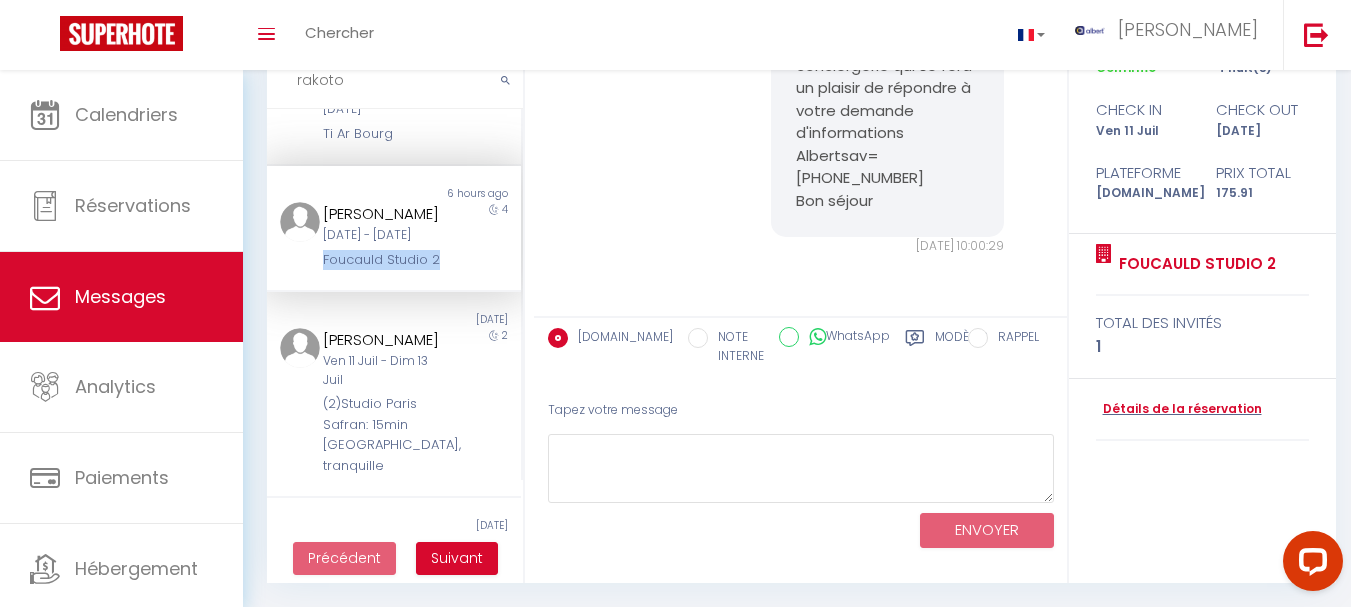 copy on "Foucauld Studio 2" 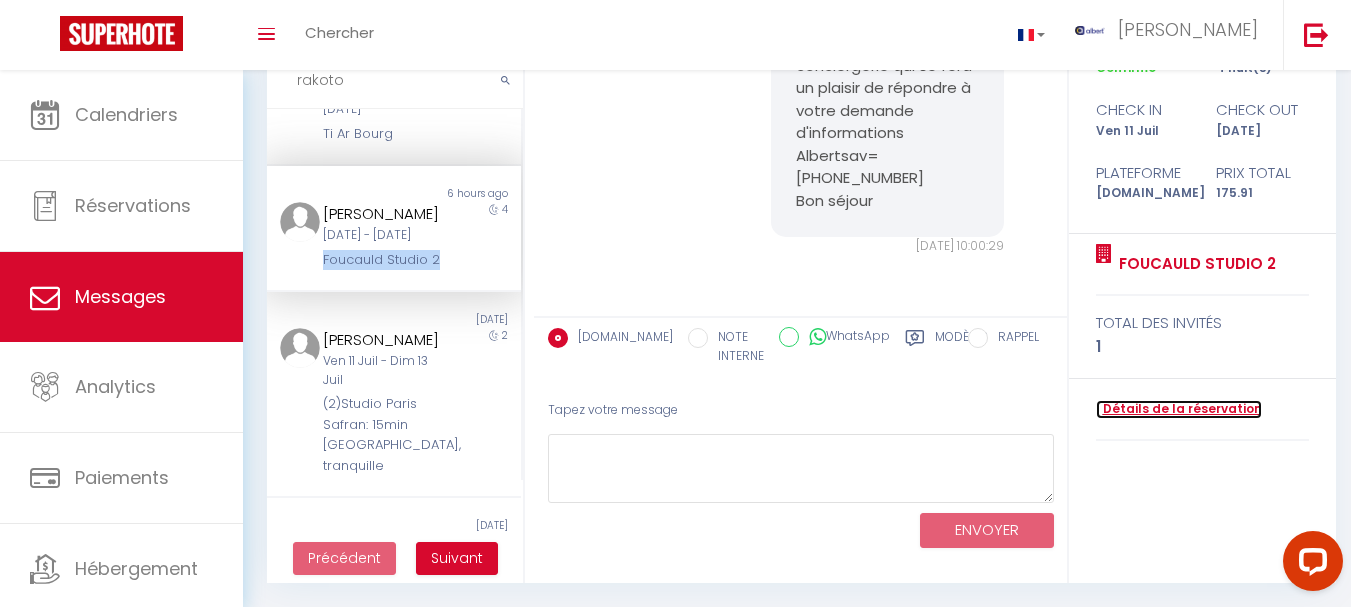 click on "Détails de la réservation" at bounding box center [1179, 409] 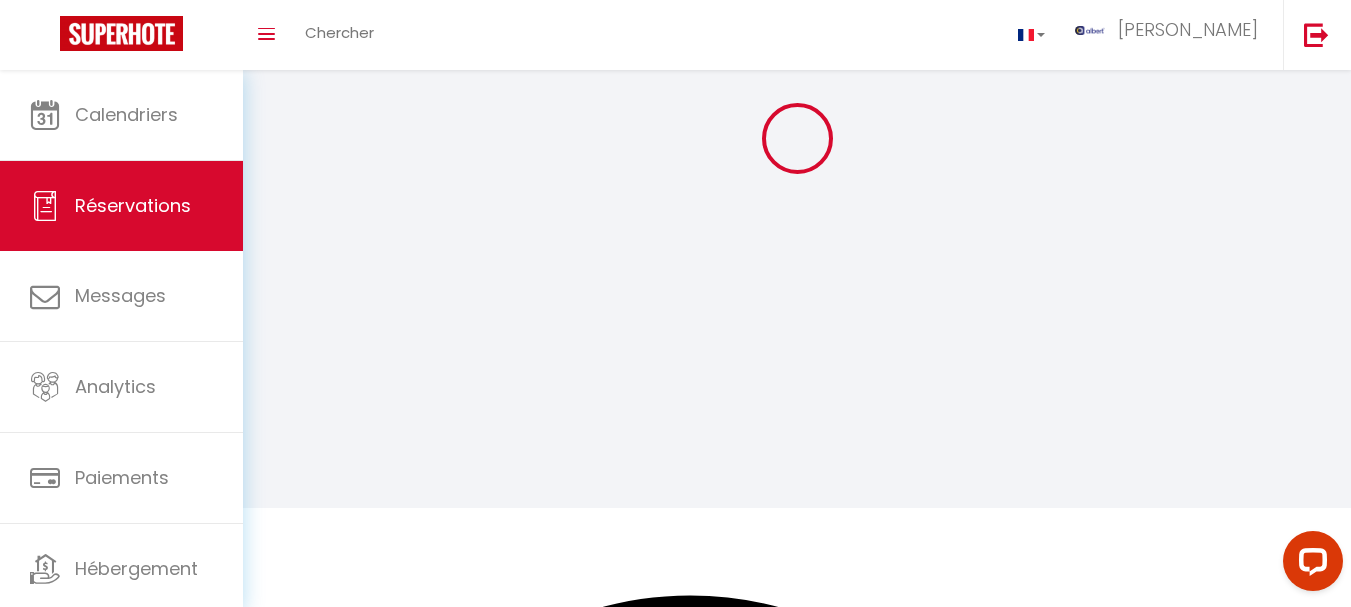 scroll, scrollTop: 0, scrollLeft: 0, axis: both 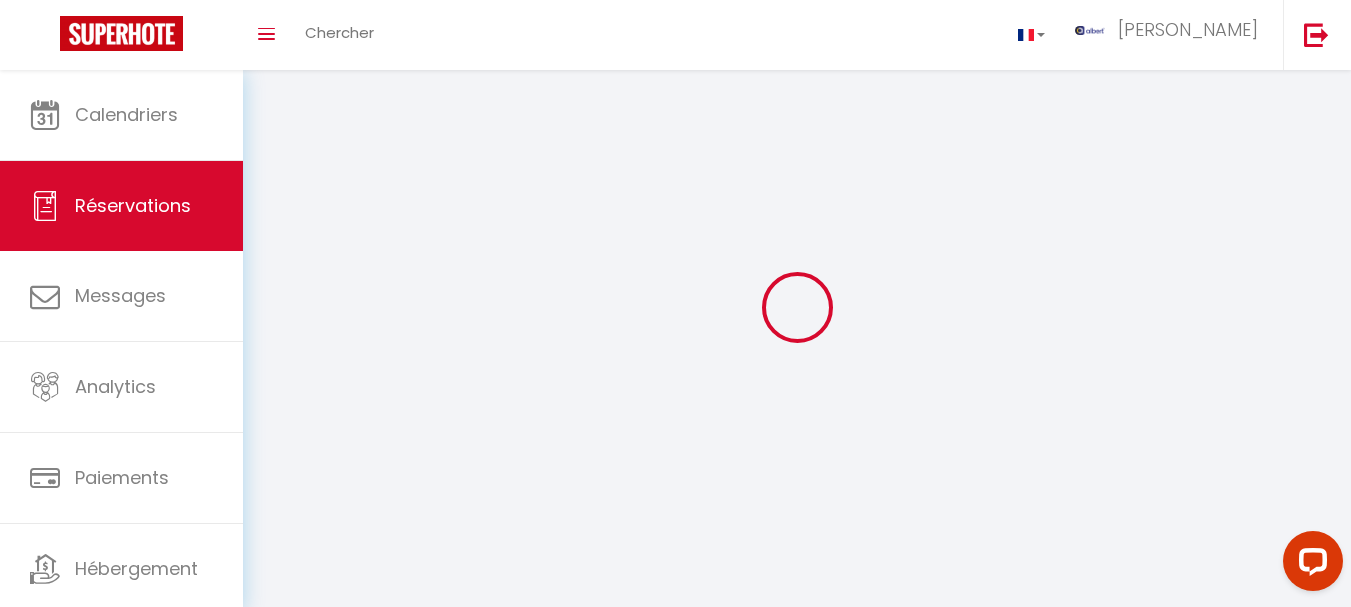 select 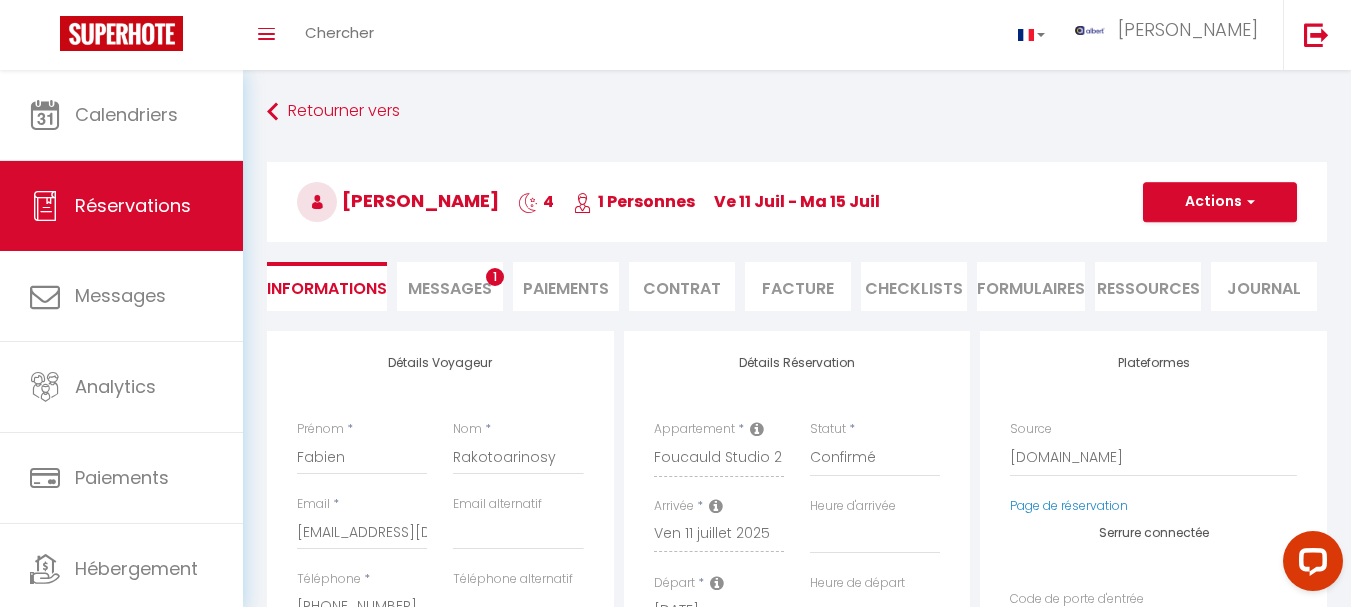 select 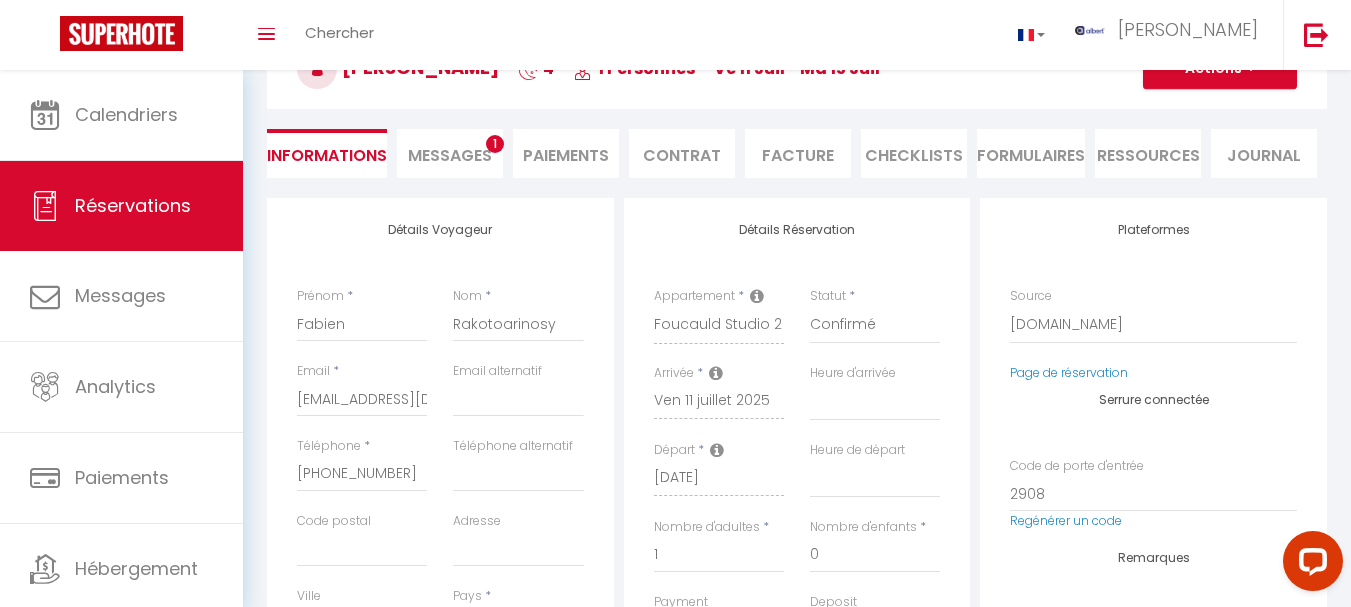scroll, scrollTop: 134, scrollLeft: 0, axis: vertical 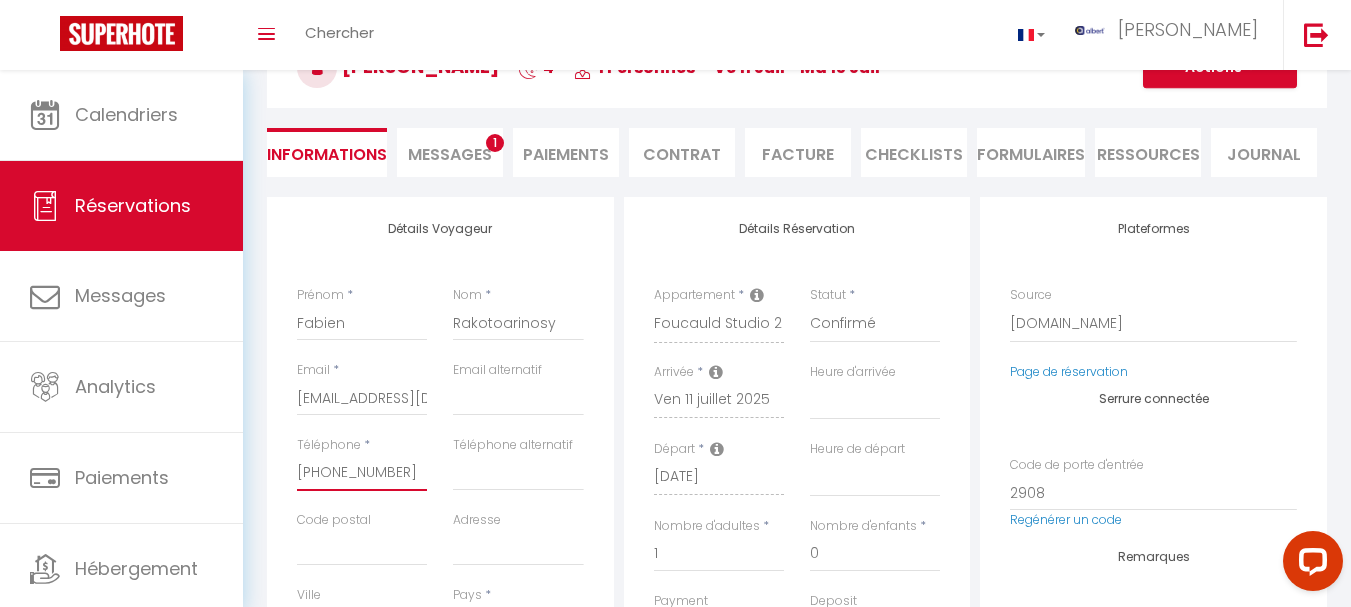 drag, startPoint x: 390, startPoint y: 478, endPoint x: 319, endPoint y: 474, distance: 71.11259 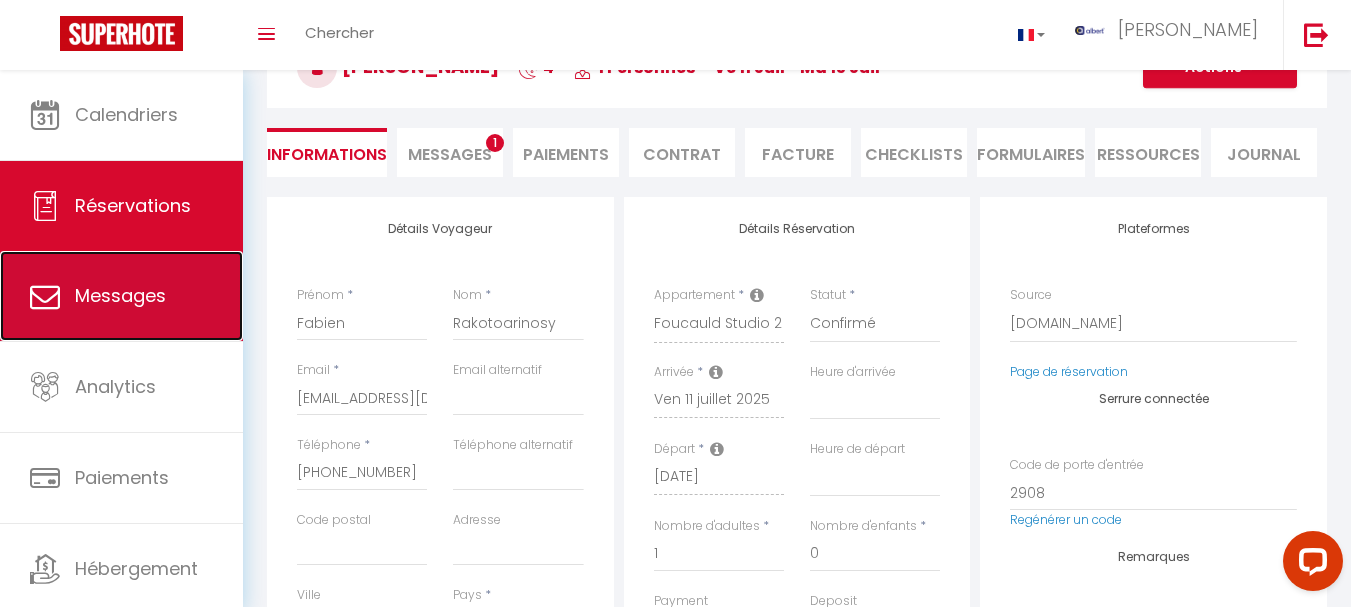 click on "Messages" at bounding box center [120, 295] 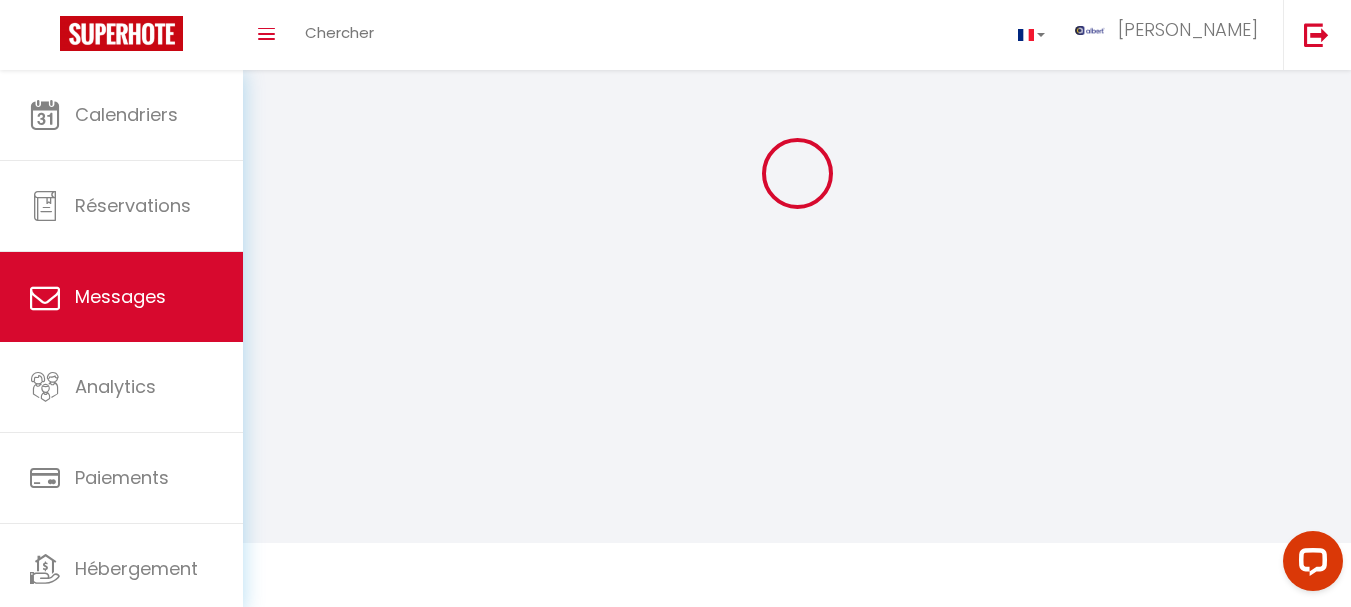 scroll, scrollTop: 0, scrollLeft: 0, axis: both 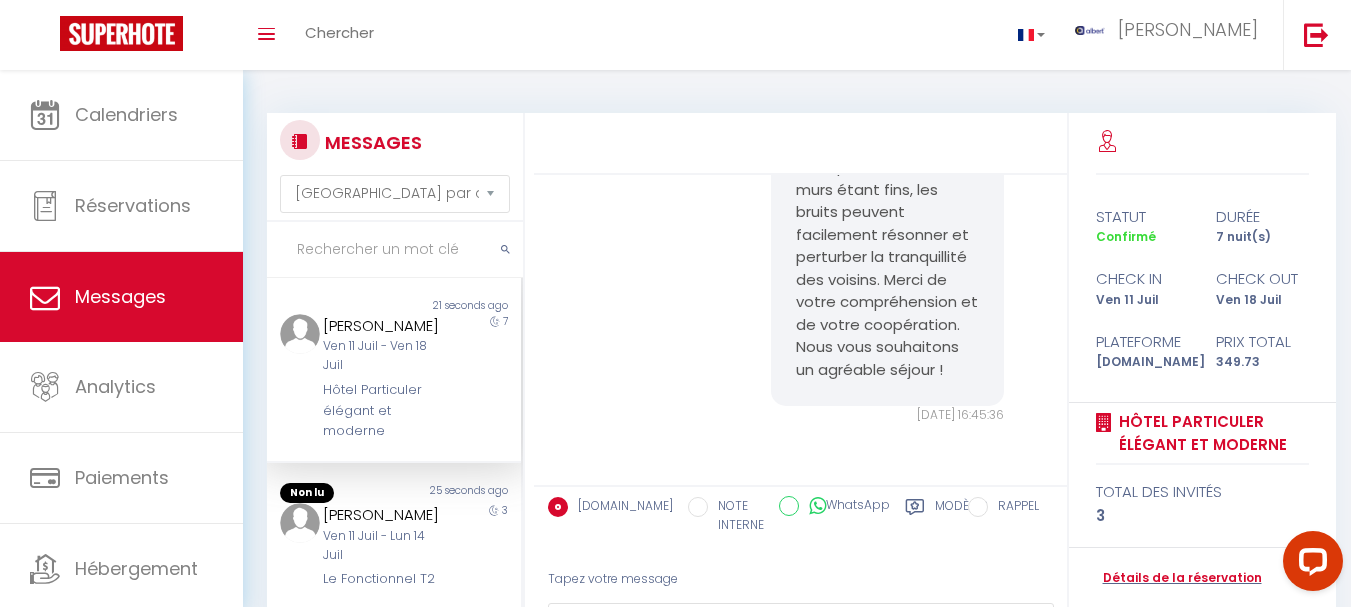 click at bounding box center [395, 250] 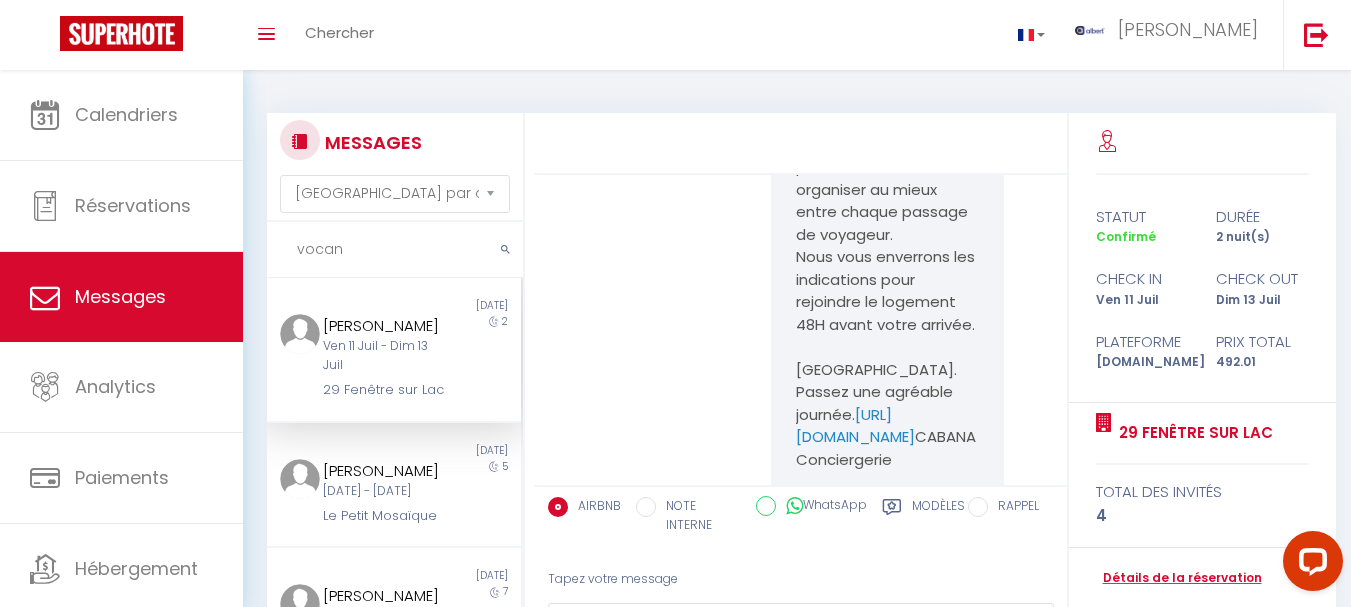 scroll, scrollTop: 10357, scrollLeft: 0, axis: vertical 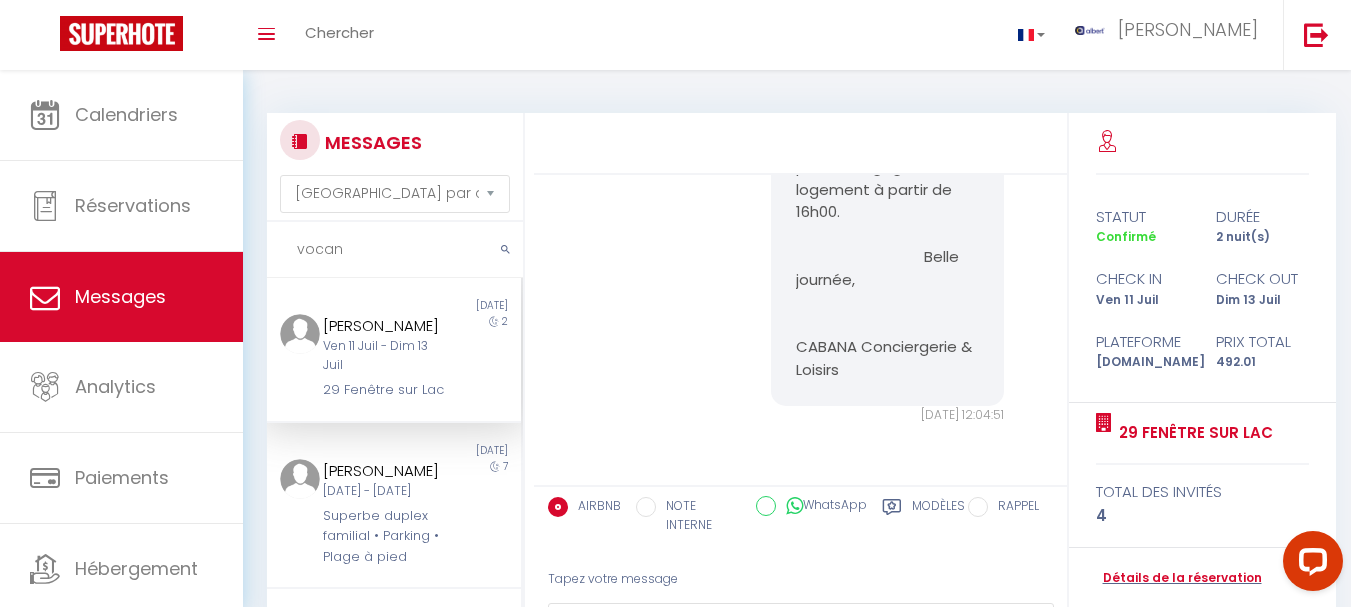 click on "[PERSON_NAME]" at bounding box center (384, 326) 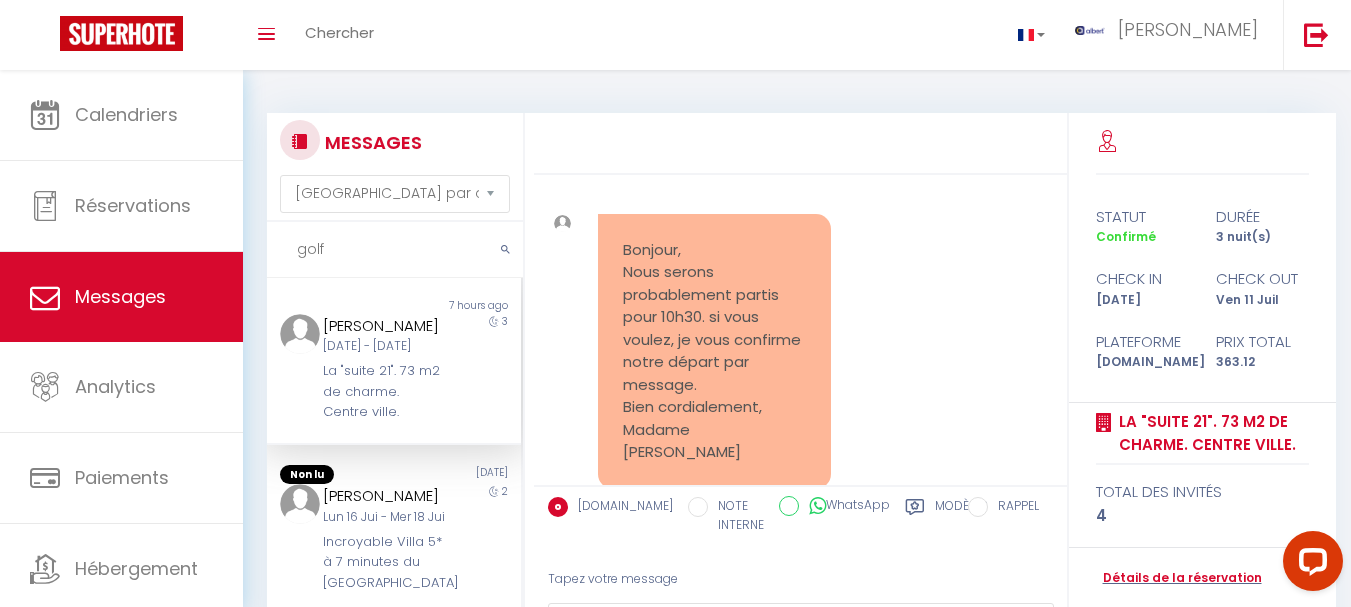 scroll, scrollTop: 9689, scrollLeft: 0, axis: vertical 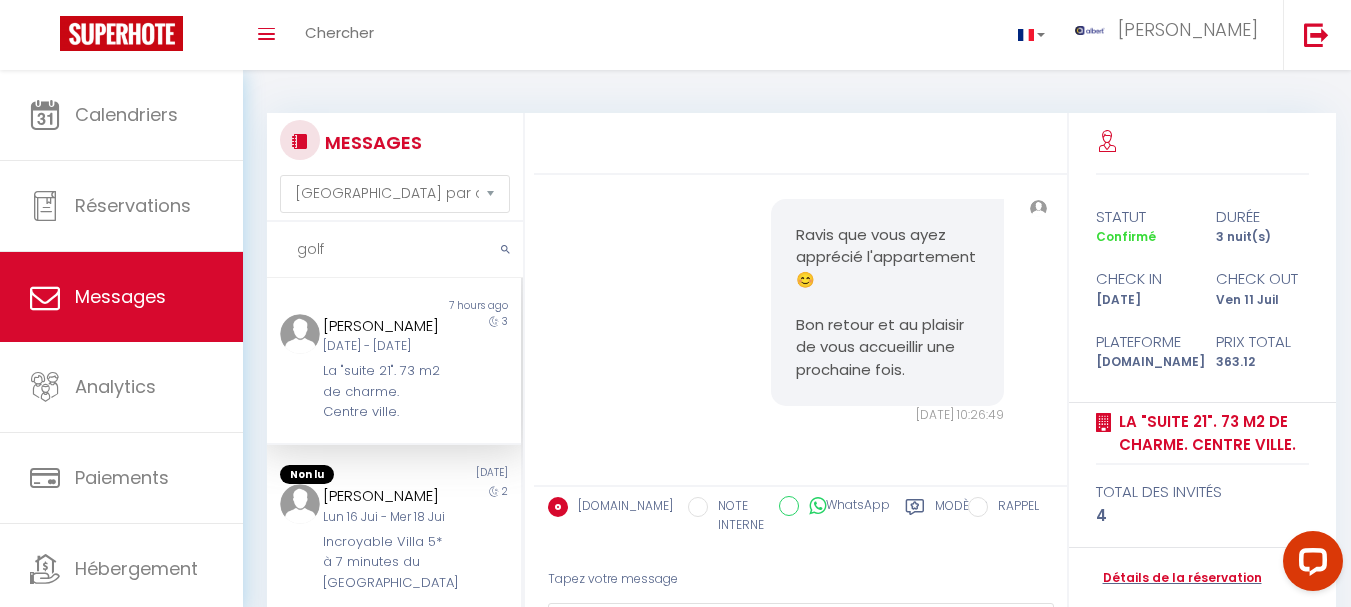 drag, startPoint x: 346, startPoint y: 251, endPoint x: 255, endPoint y: 251, distance: 91 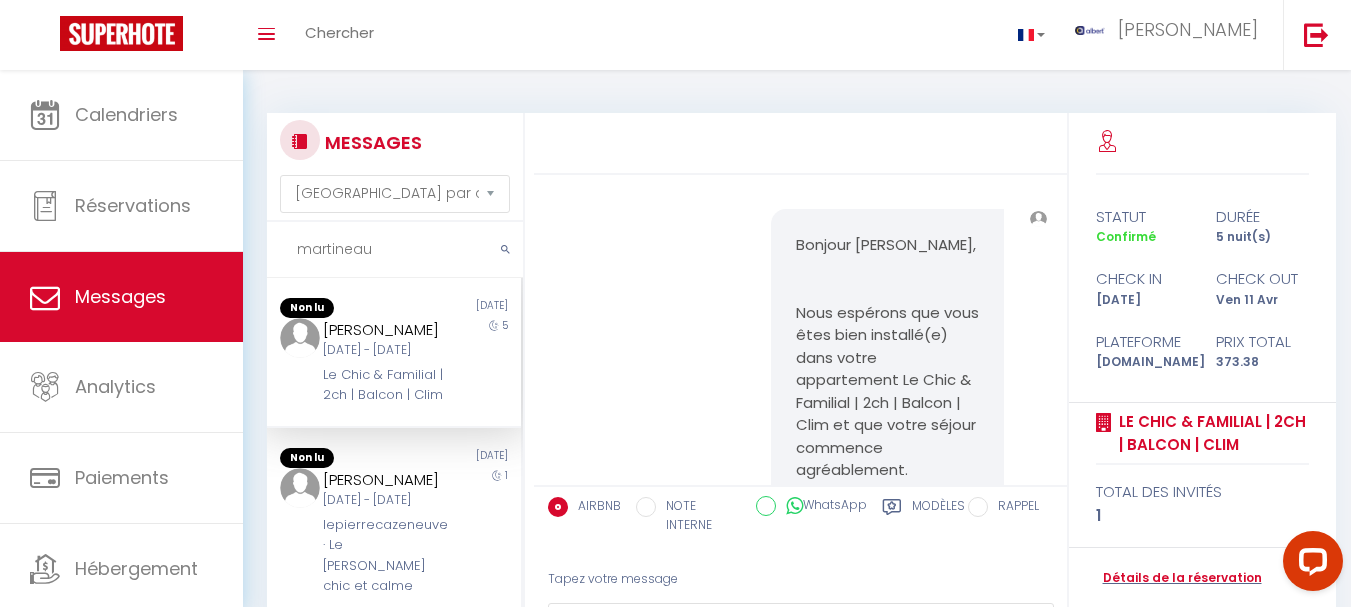 scroll, scrollTop: 12237, scrollLeft: 0, axis: vertical 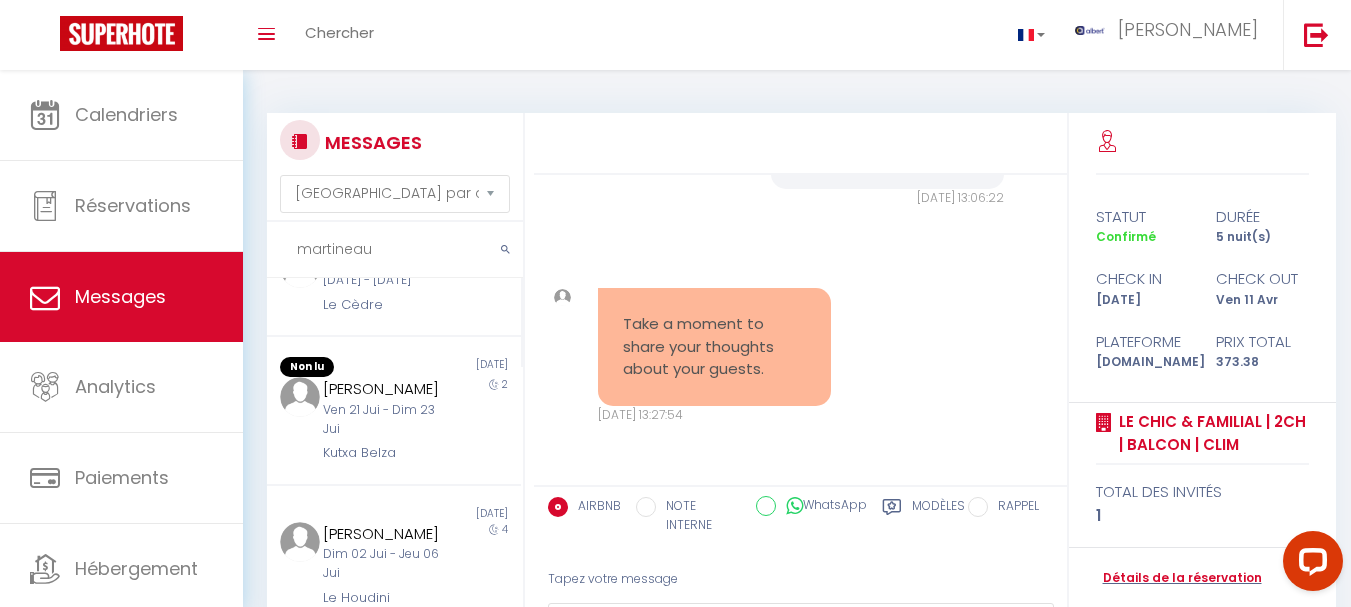 drag, startPoint x: 375, startPoint y: 252, endPoint x: 276, endPoint y: 252, distance: 99 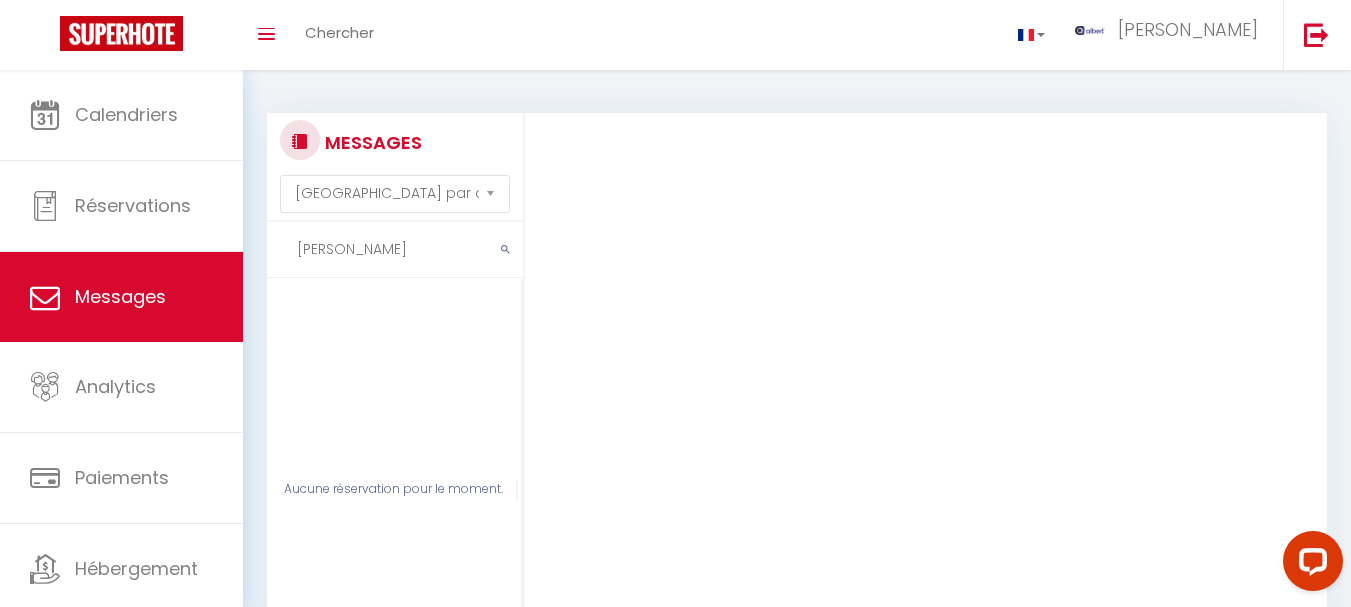 scroll, scrollTop: 0, scrollLeft: 0, axis: both 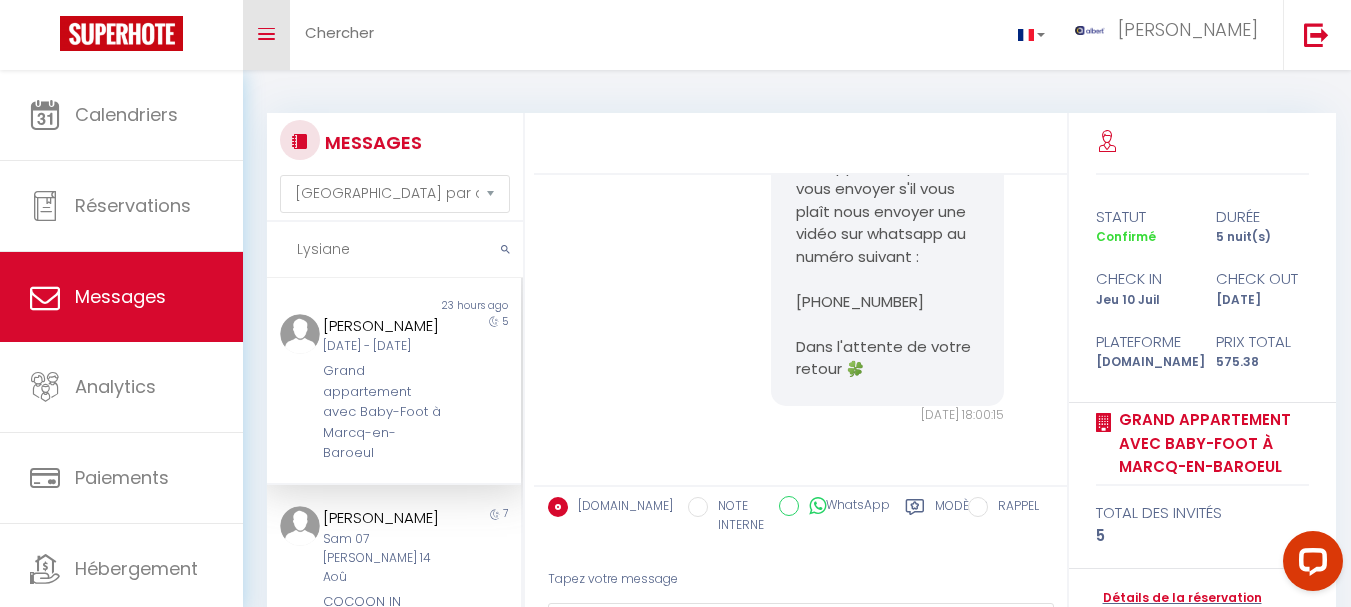 type on "Lysiane" 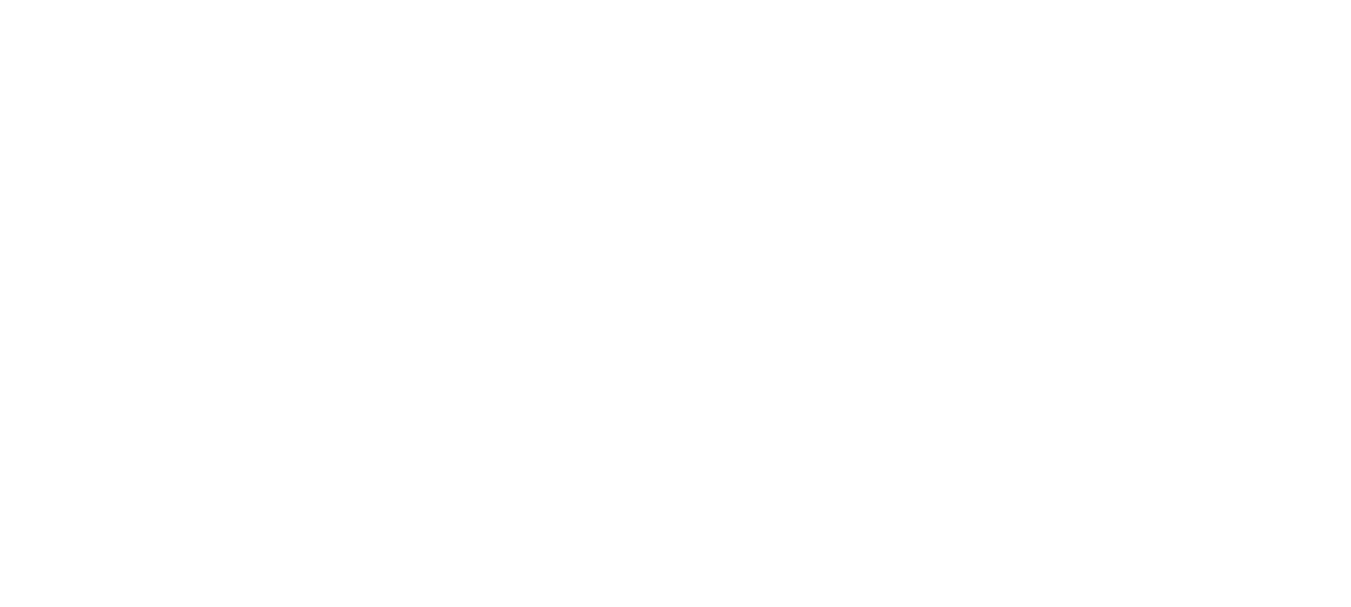 scroll, scrollTop: 0, scrollLeft: 0, axis: both 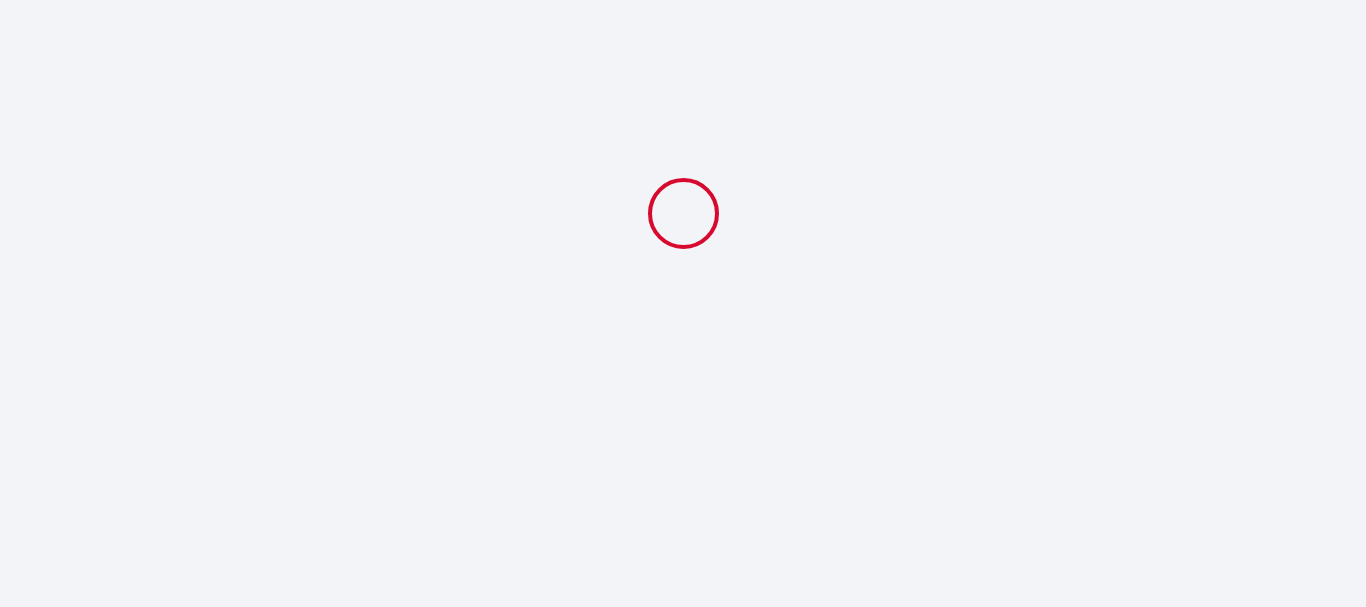 select on "11:00" 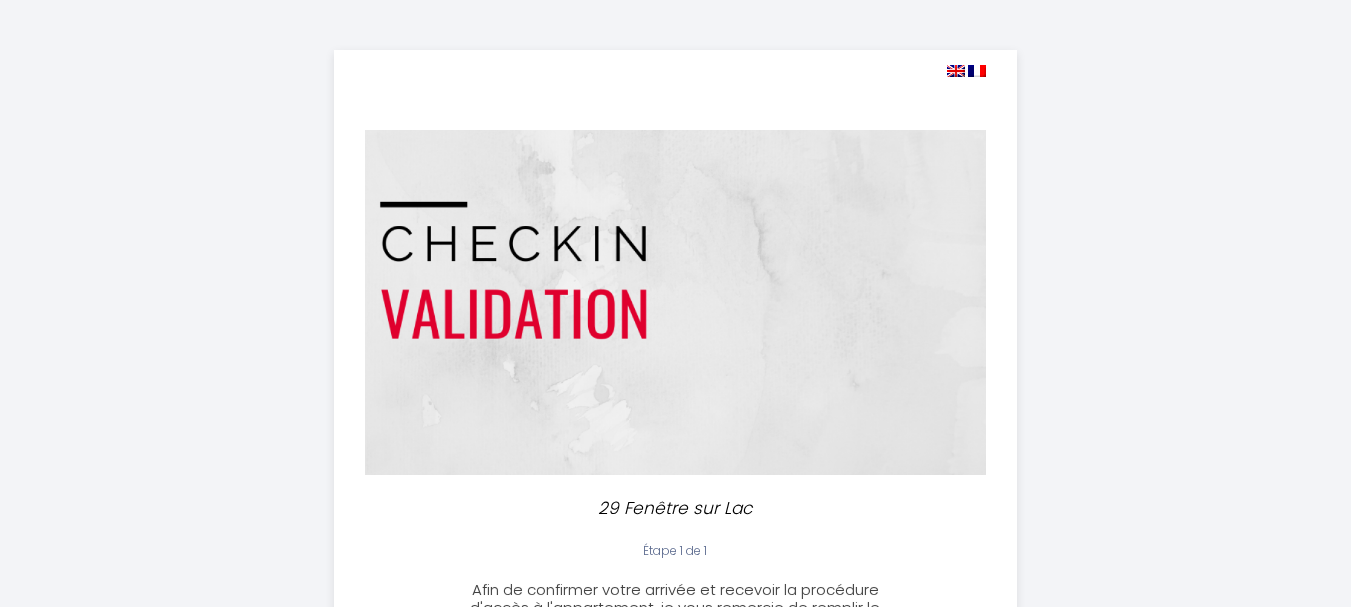 scroll, scrollTop: 107, scrollLeft: 0, axis: vertical 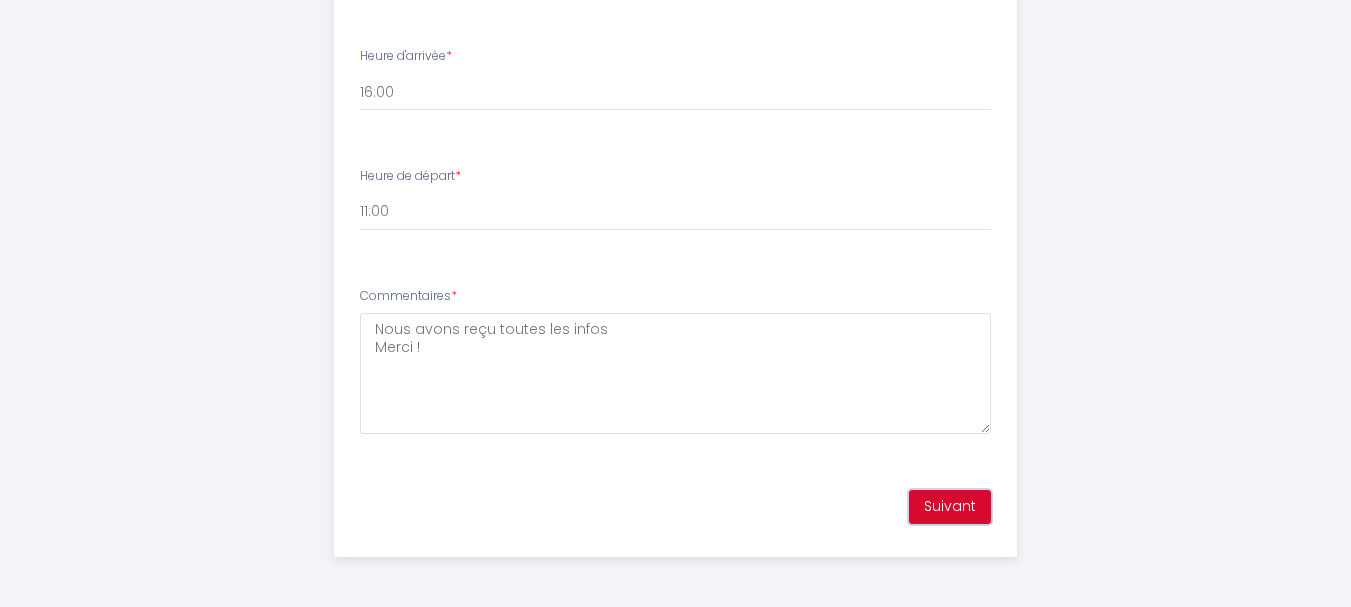 click on "Suivant" at bounding box center [950, 507] 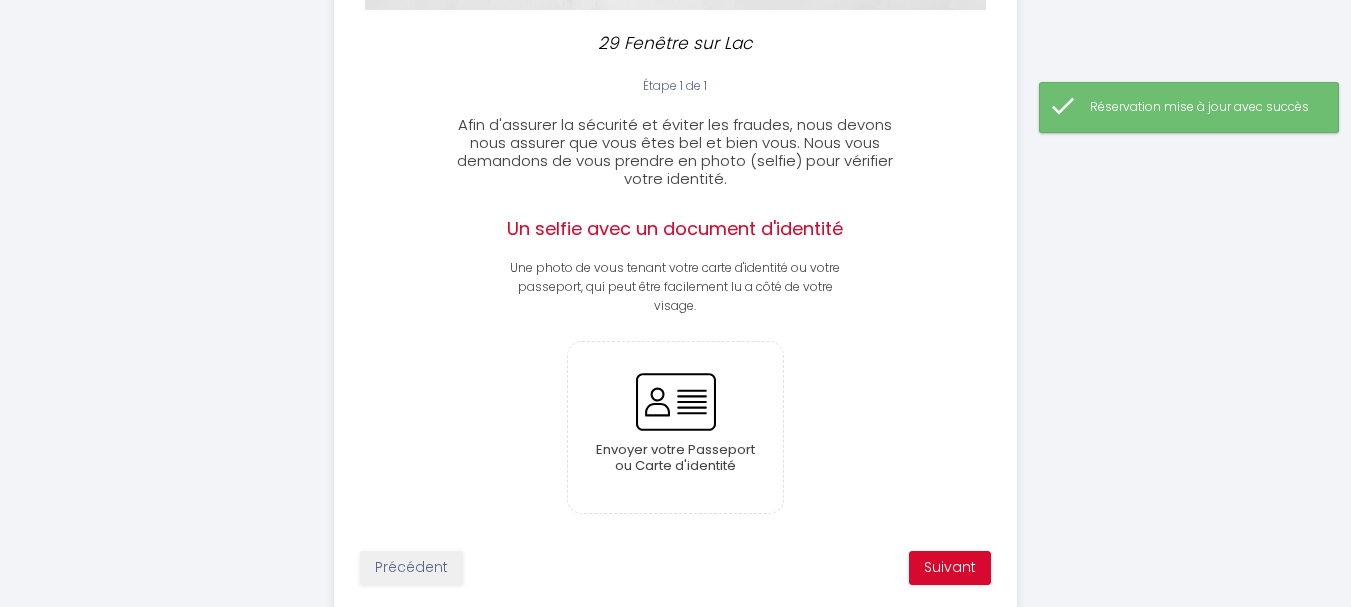 scroll, scrollTop: 526, scrollLeft: 0, axis: vertical 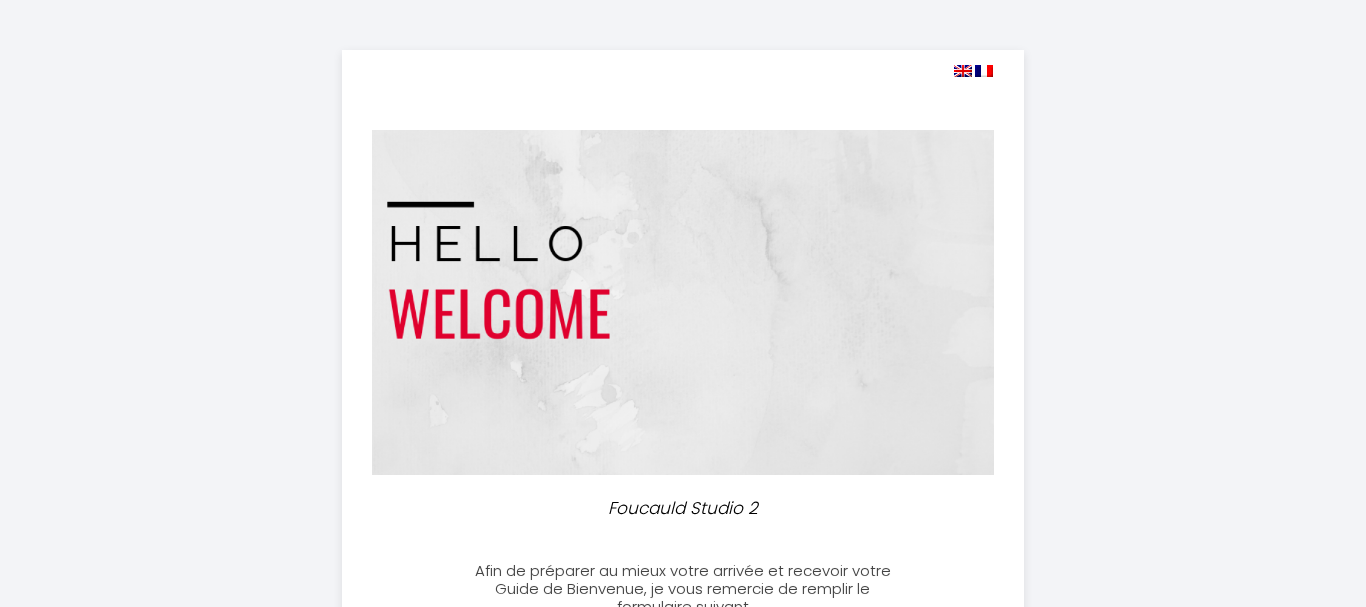 select 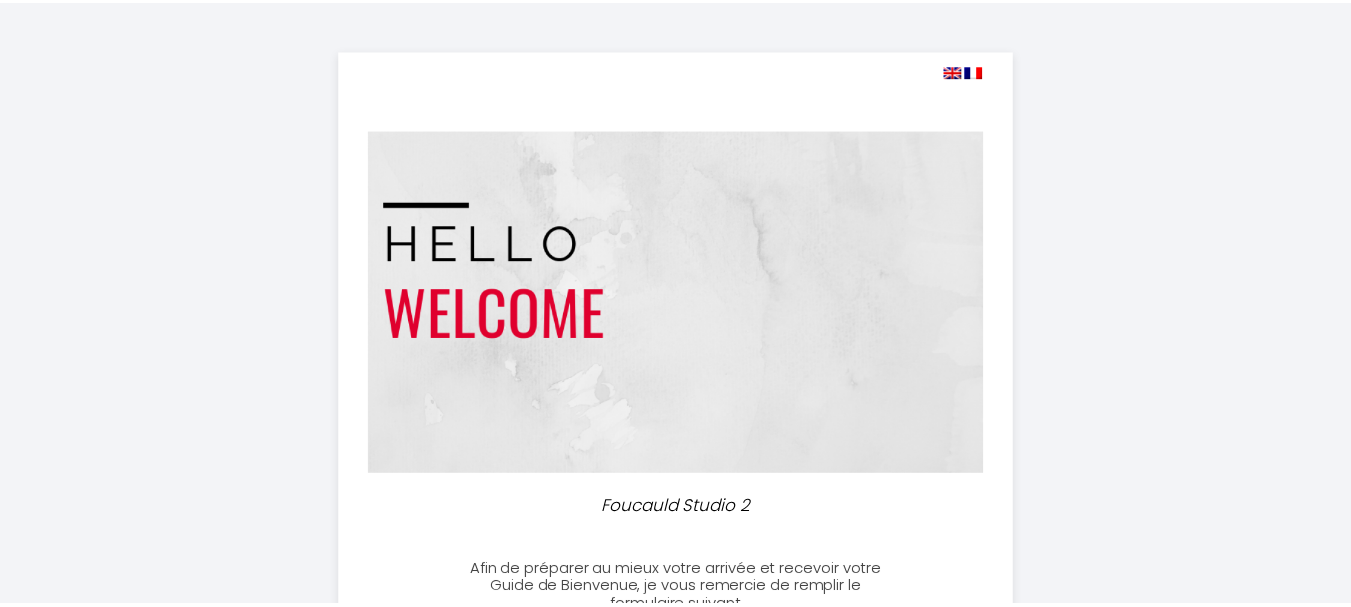 scroll, scrollTop: 0, scrollLeft: 0, axis: both 